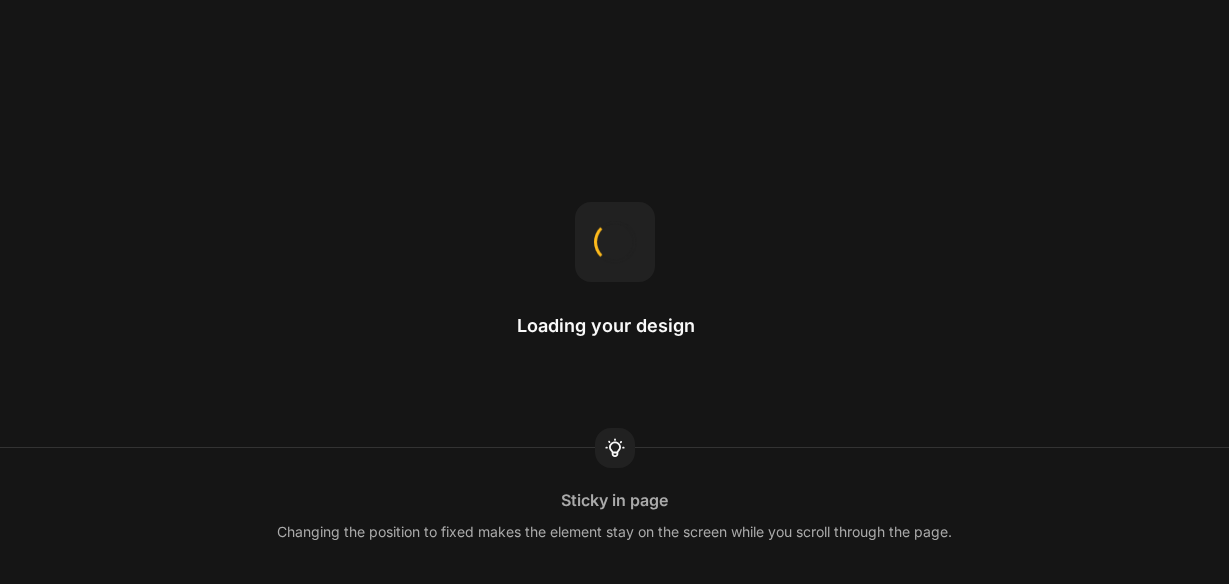 scroll, scrollTop: 0, scrollLeft: 0, axis: both 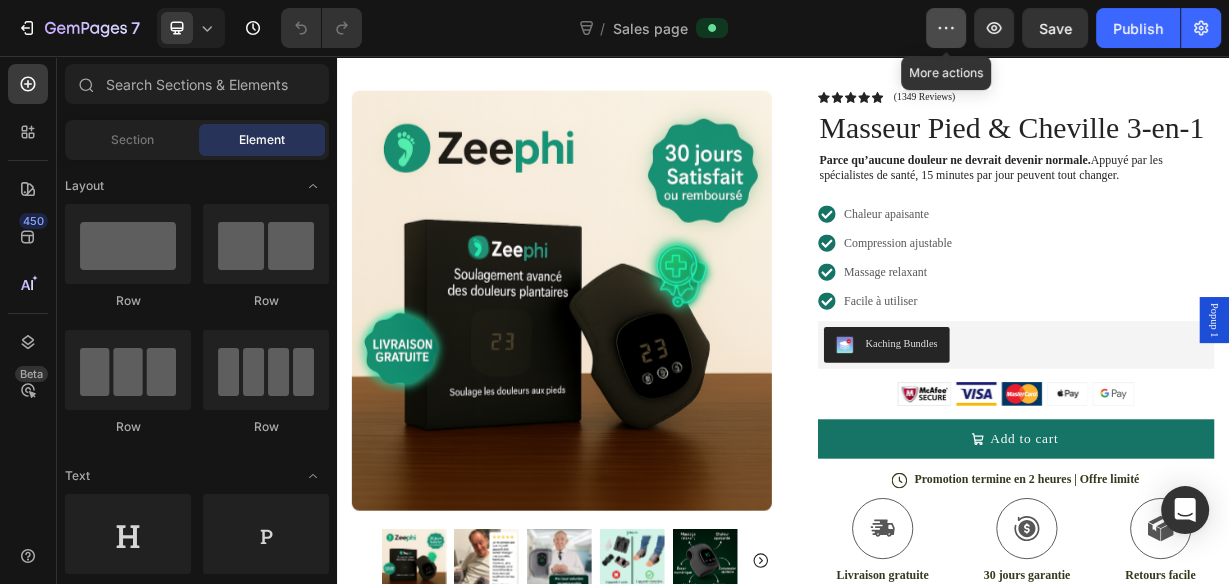 click 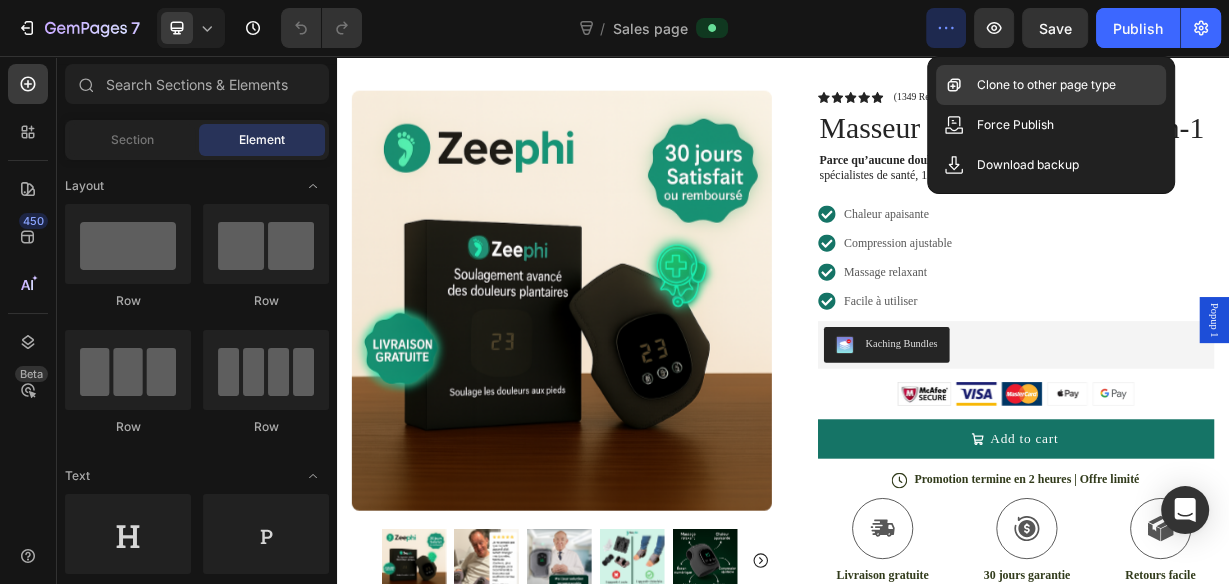click on "Clone to other page type" at bounding box center (1045, 85) 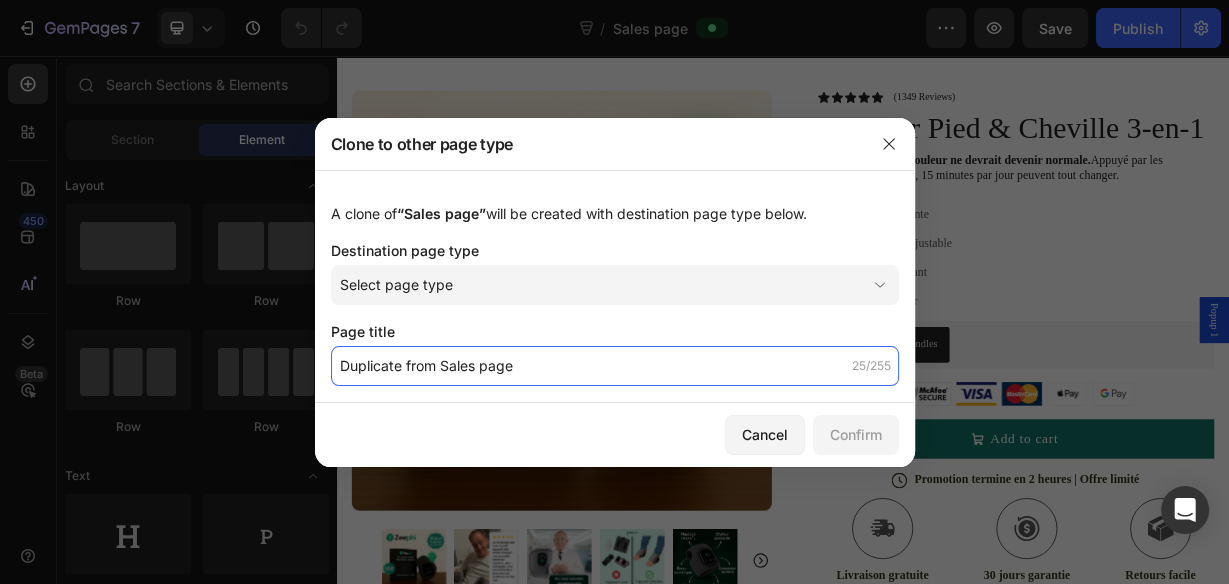 click on "Duplicate from Sales page" 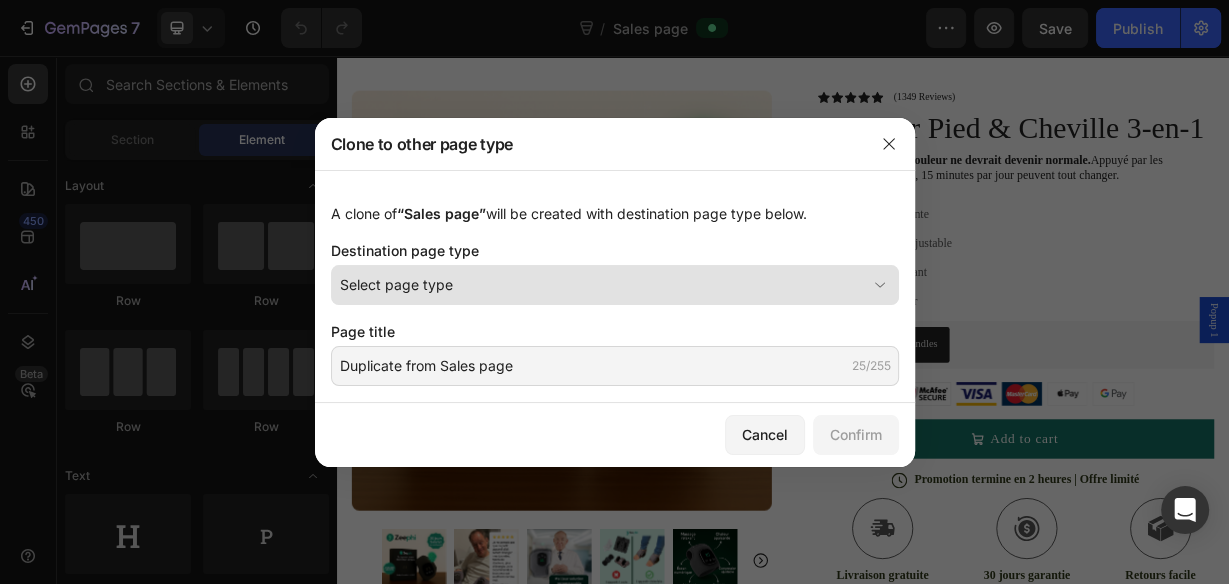 click on "Select page type" at bounding box center [603, 284] 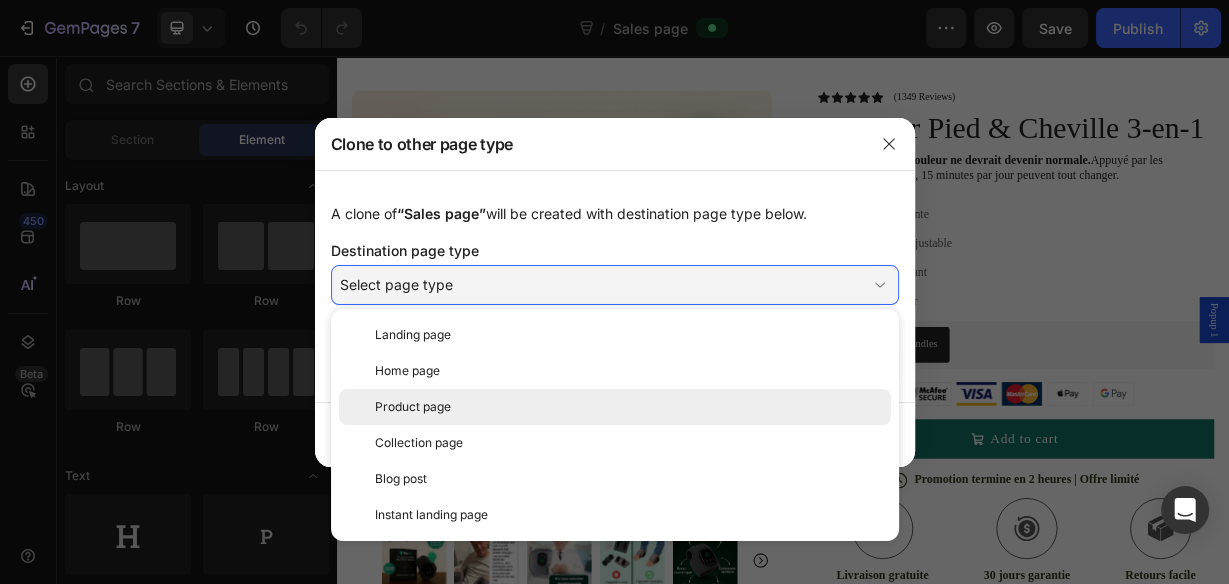 click on "Product page" at bounding box center [629, 407] 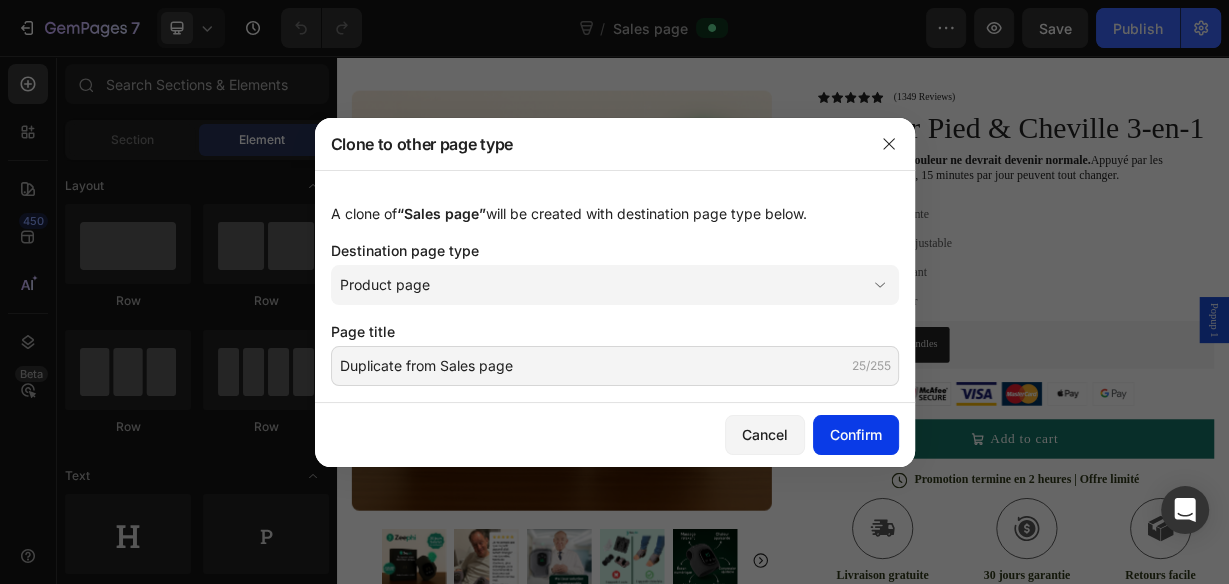 click on "Confirm" at bounding box center [856, 434] 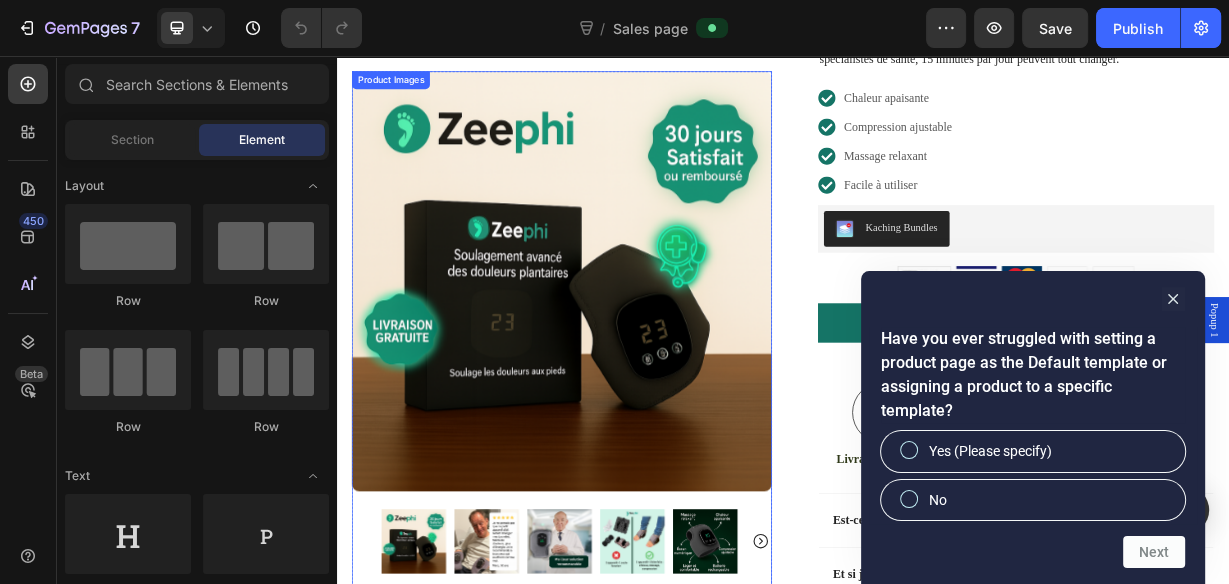scroll, scrollTop: 240, scrollLeft: 0, axis: vertical 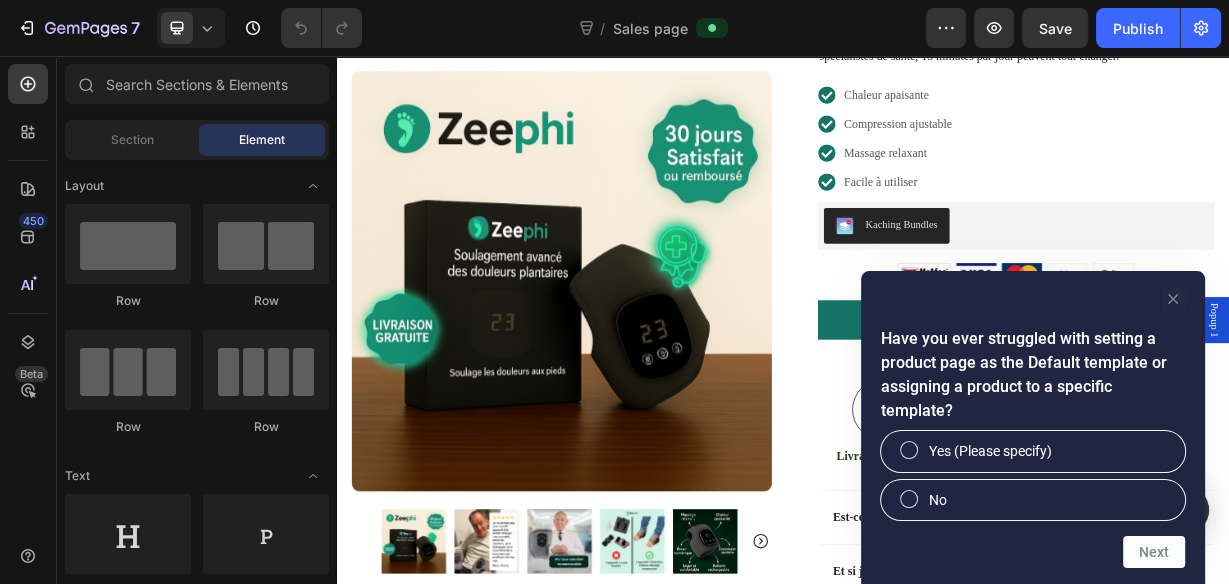 click 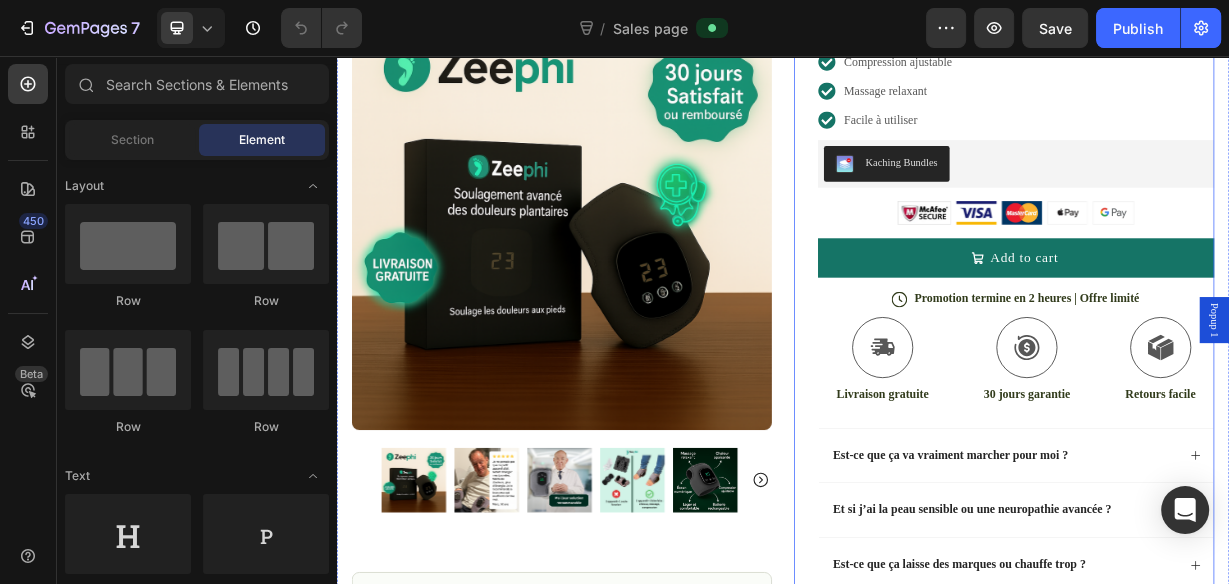 scroll, scrollTop: 320, scrollLeft: 0, axis: vertical 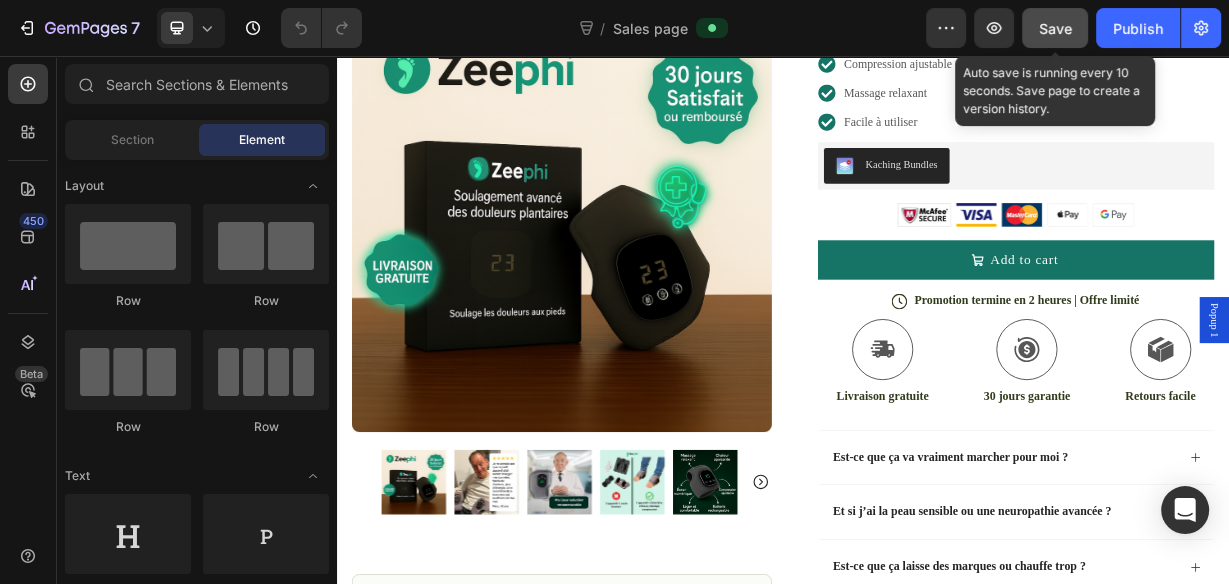click on "Save" at bounding box center (1055, 28) 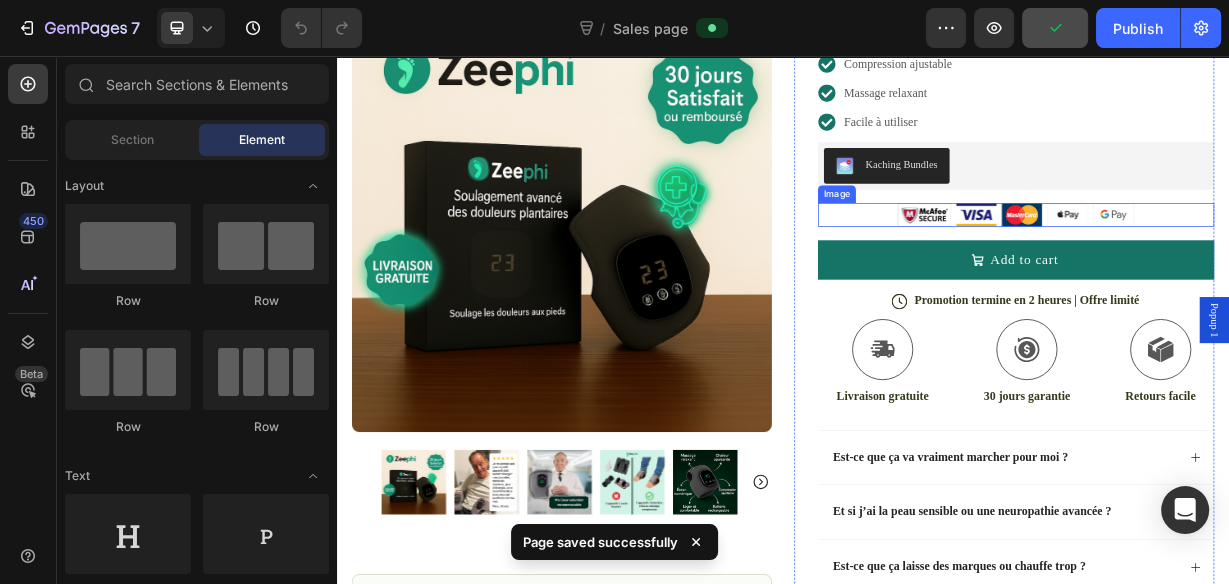 scroll, scrollTop: 0, scrollLeft: 0, axis: both 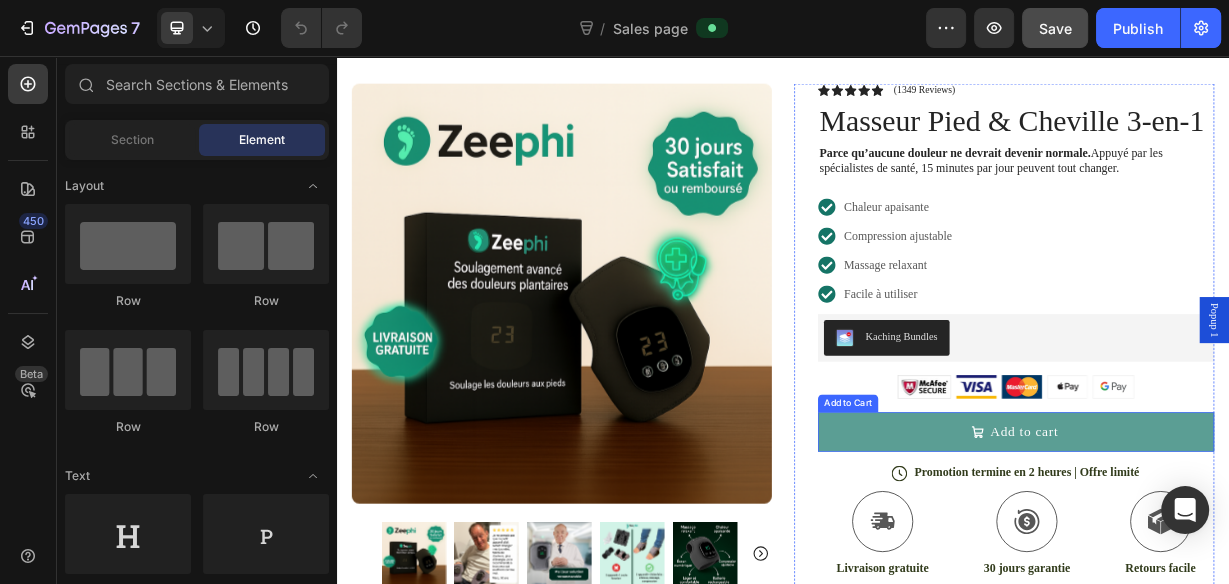 click on "Add to cart" at bounding box center (1250, 561) 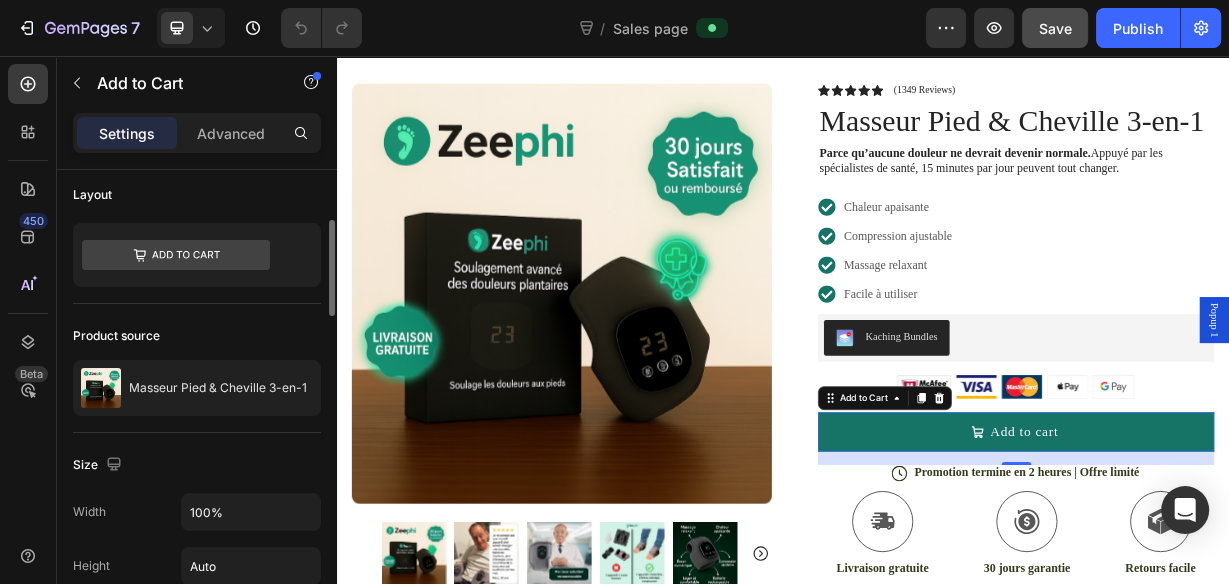 scroll, scrollTop: 0, scrollLeft: 0, axis: both 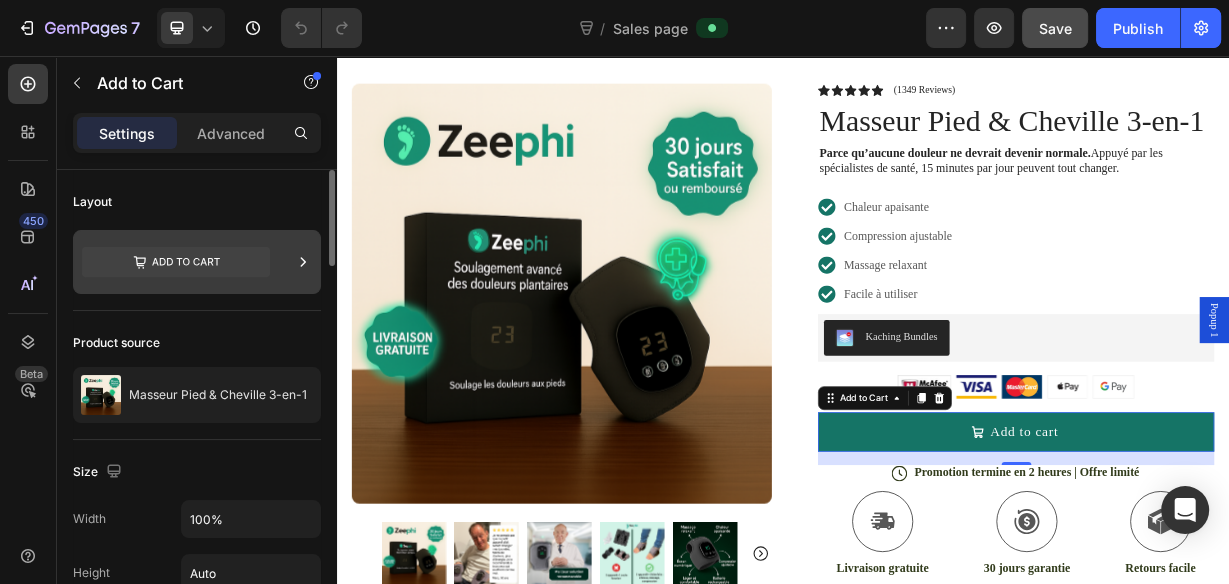 click at bounding box center (197, 262) 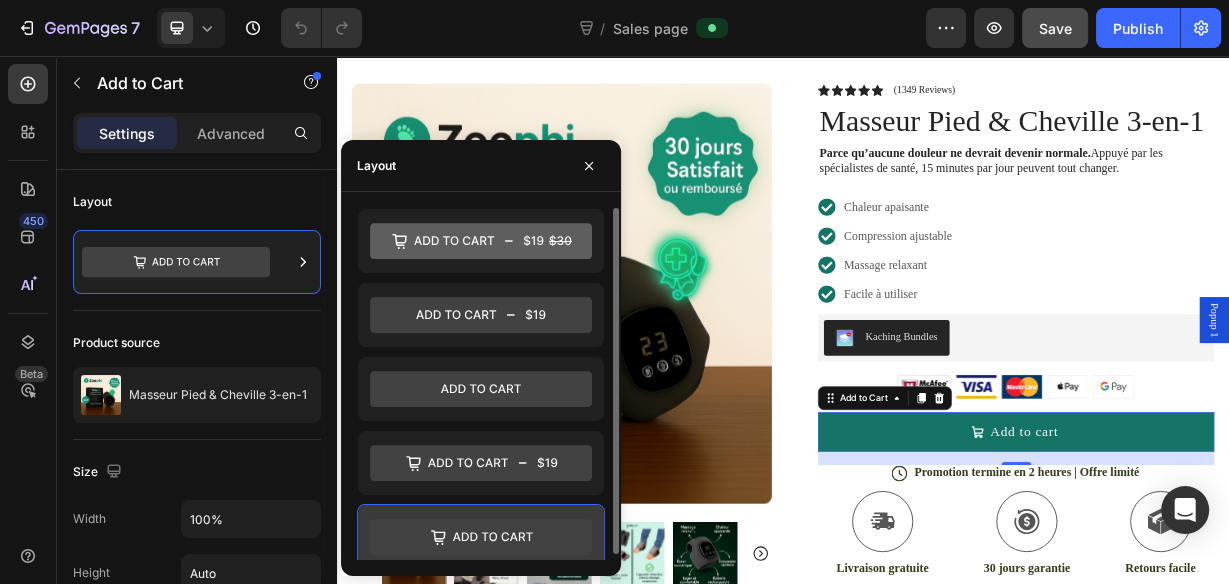scroll, scrollTop: 6, scrollLeft: 0, axis: vertical 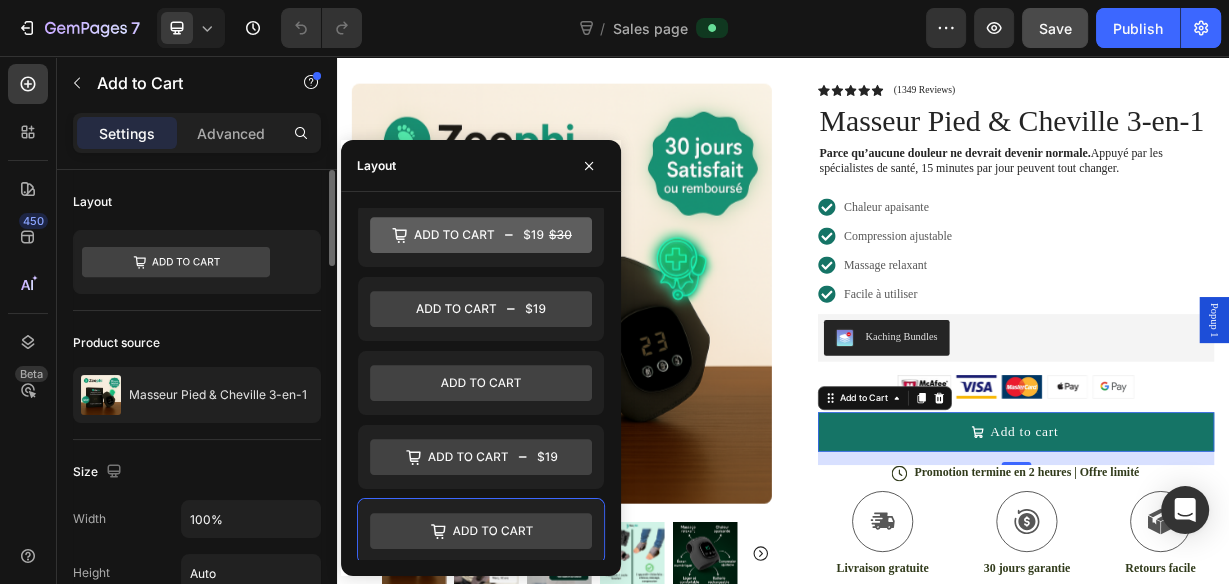click on "Product source" at bounding box center (197, 343) 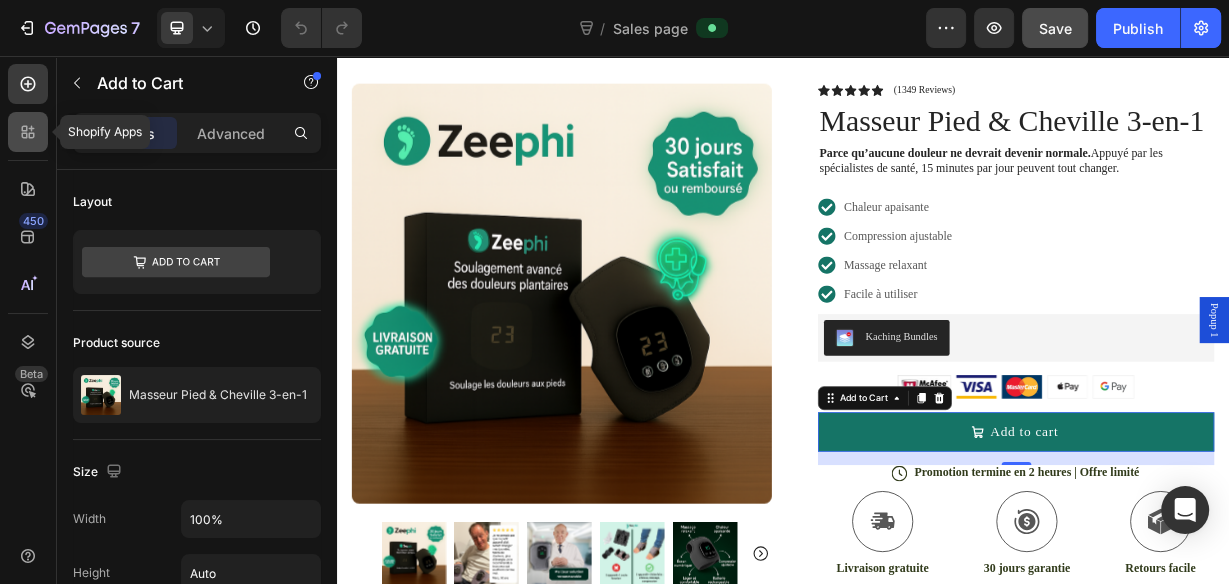 click 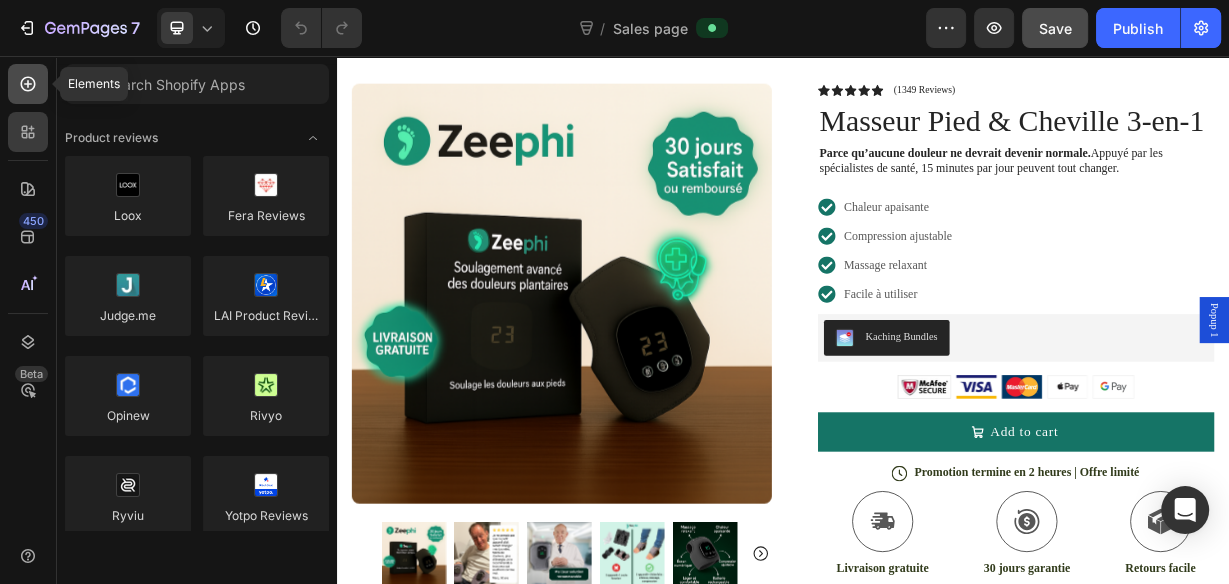 drag, startPoint x: 48, startPoint y: 92, endPoint x: 34, endPoint y: 92, distance: 14 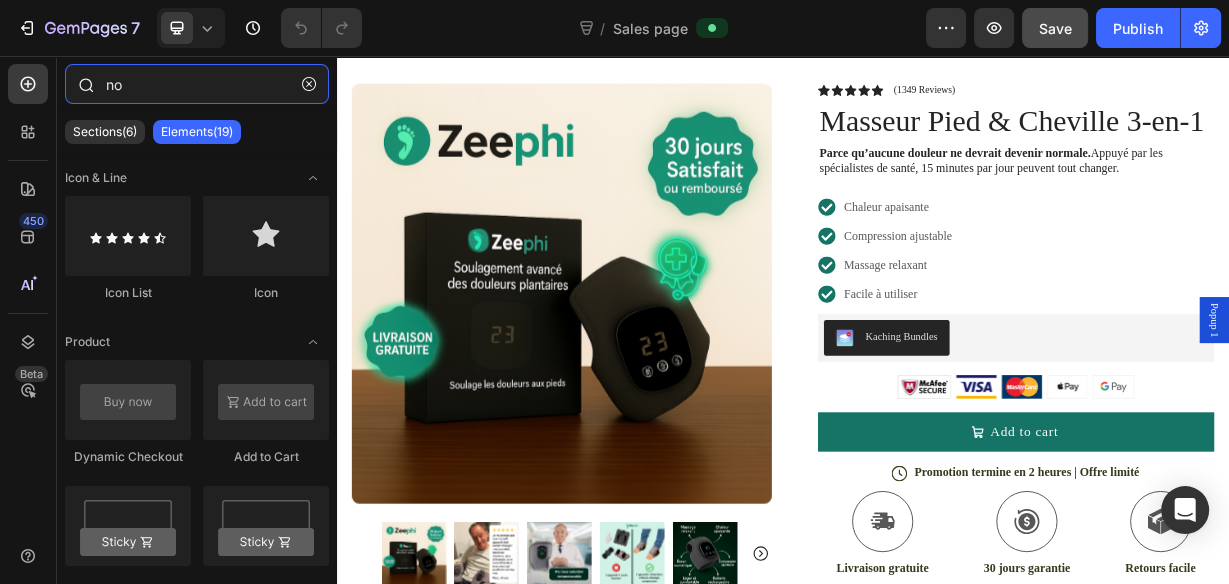 type on "n" 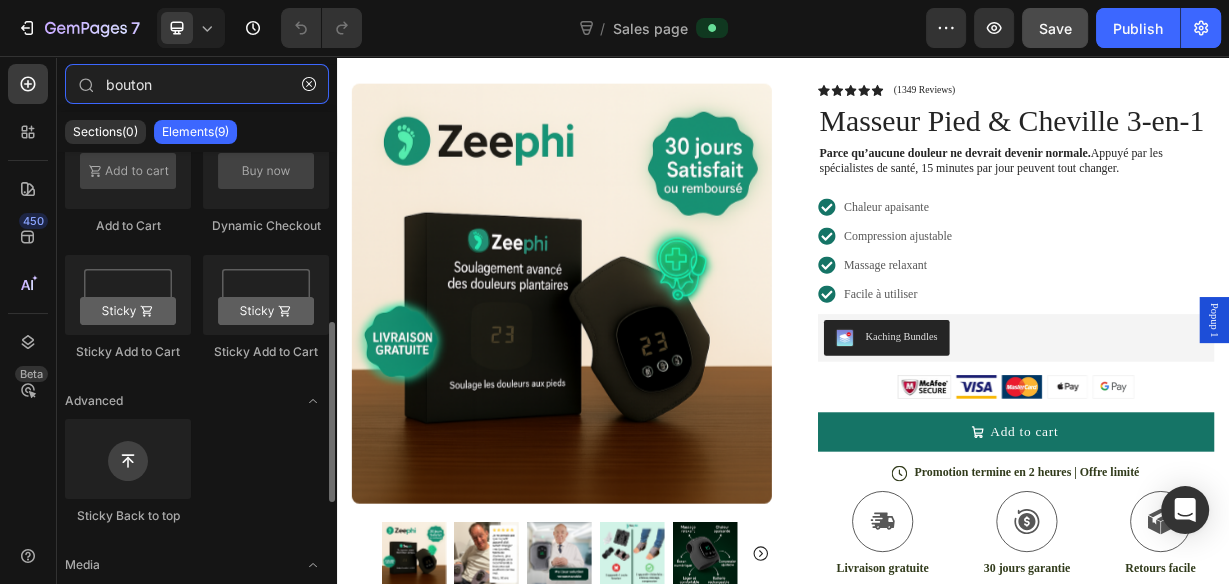 scroll, scrollTop: 315, scrollLeft: 0, axis: vertical 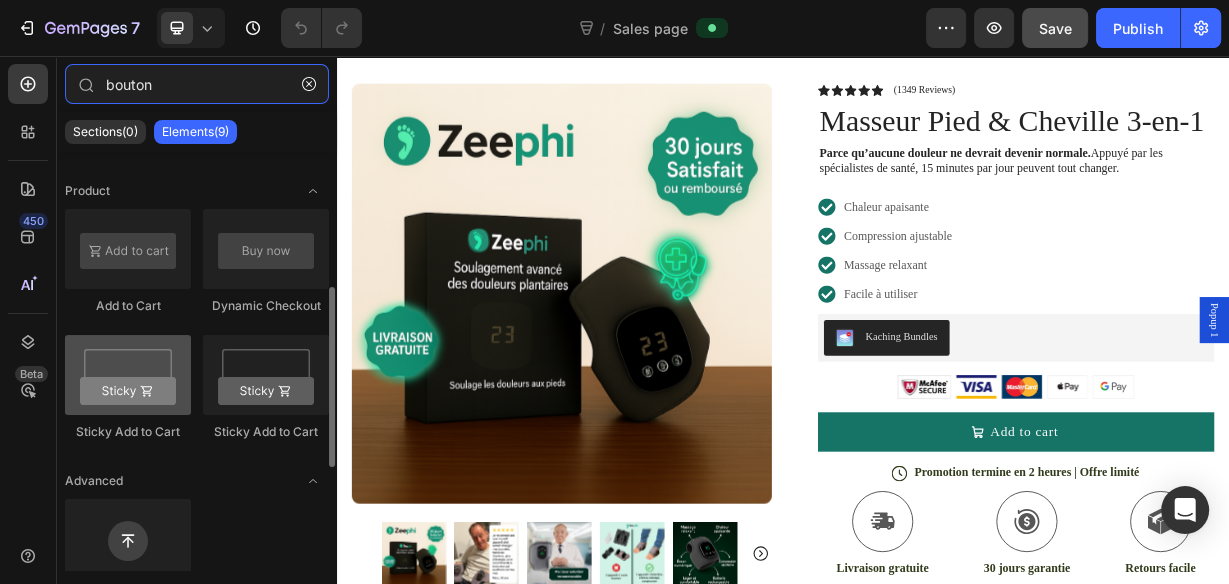 type on "bouton" 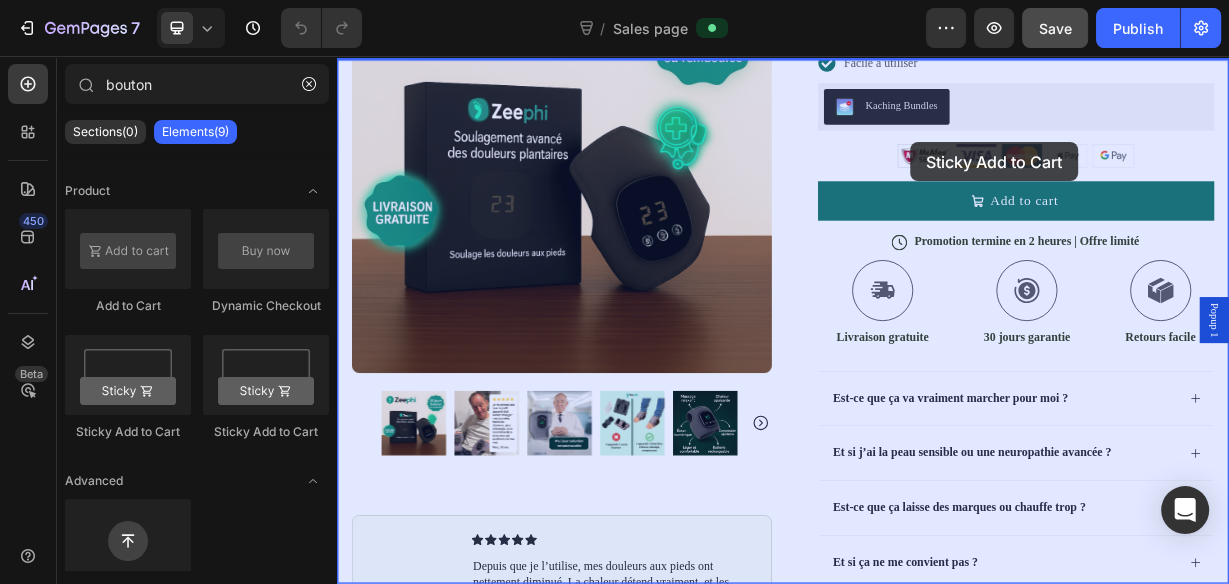 scroll, scrollTop: 392, scrollLeft: 0, axis: vertical 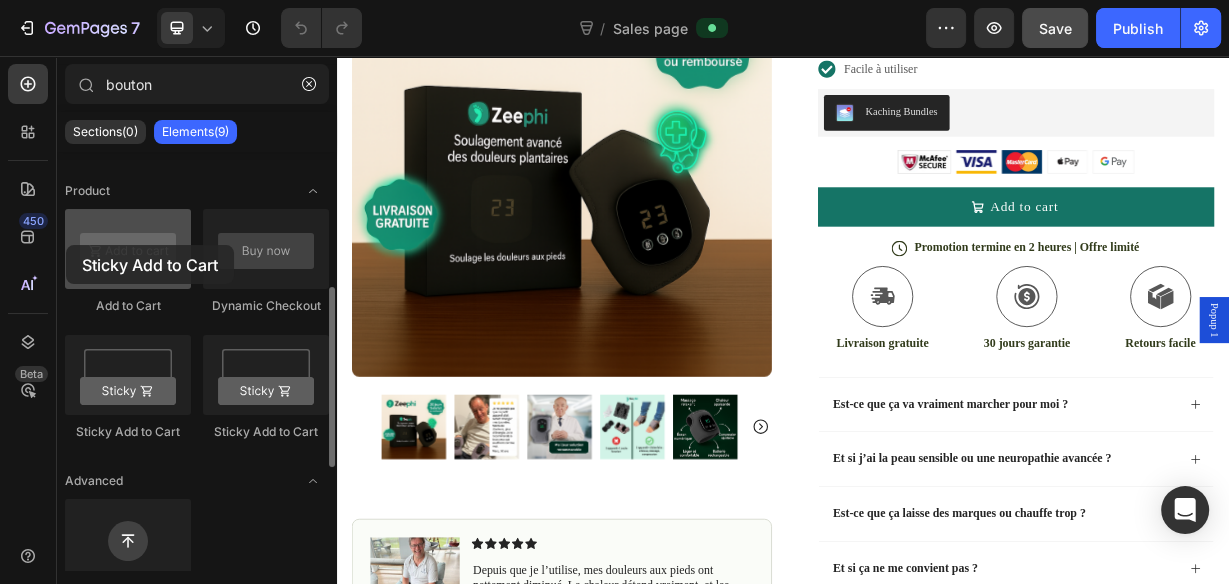 drag, startPoint x: 133, startPoint y: 361, endPoint x: 65, endPoint y: 244, distance: 135.32553 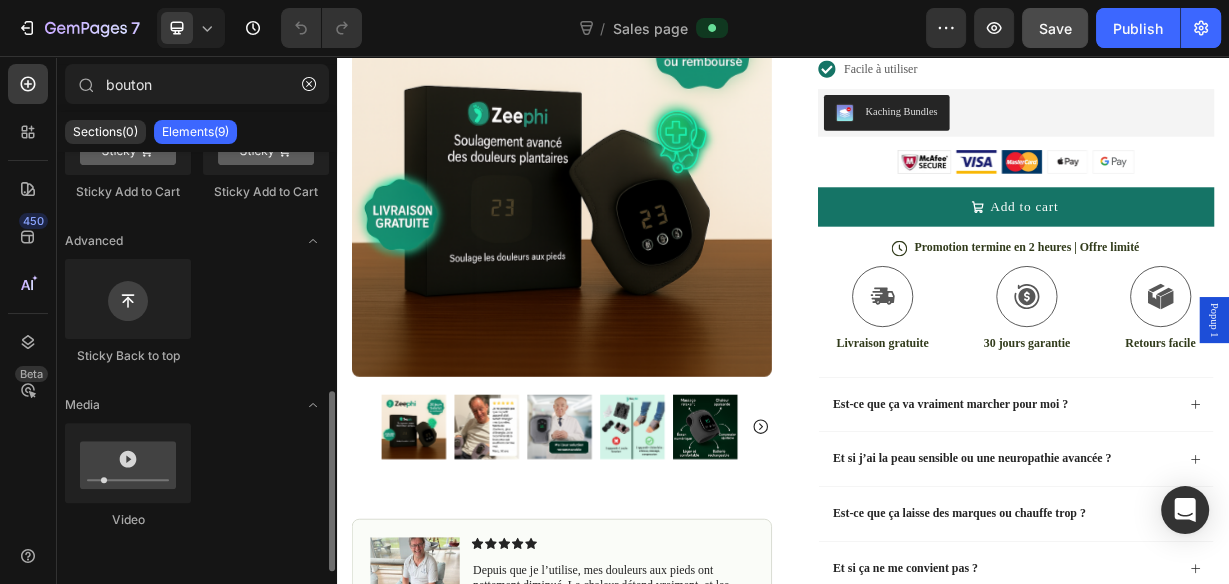 scroll, scrollTop: 315, scrollLeft: 0, axis: vertical 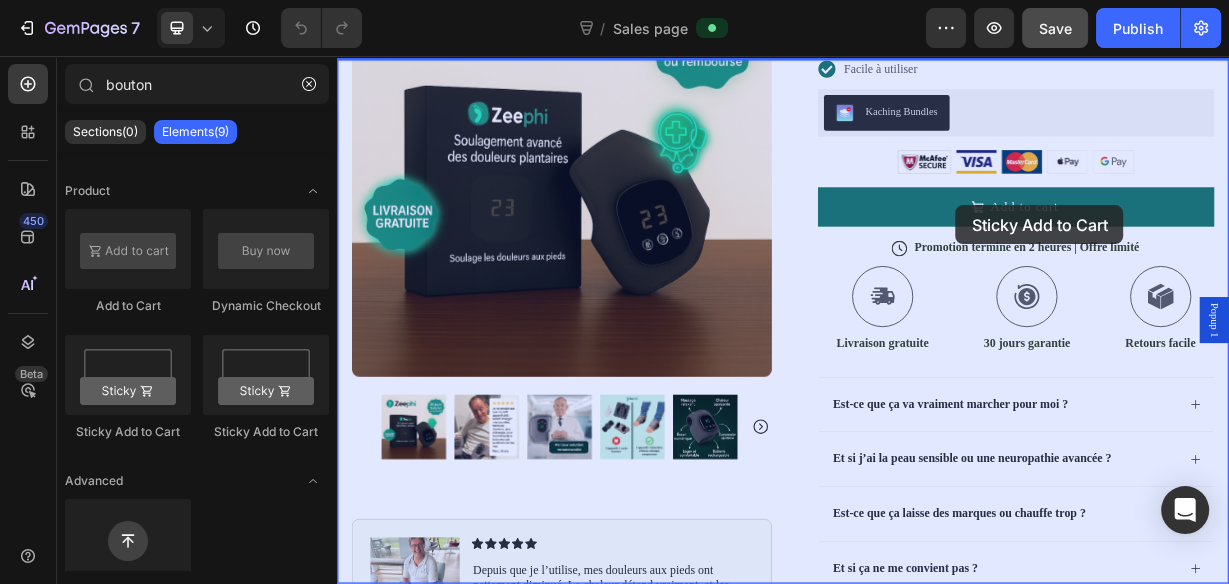 drag, startPoint x: 513, startPoint y: 408, endPoint x: 1169, endPoint y: 257, distance: 673.15454 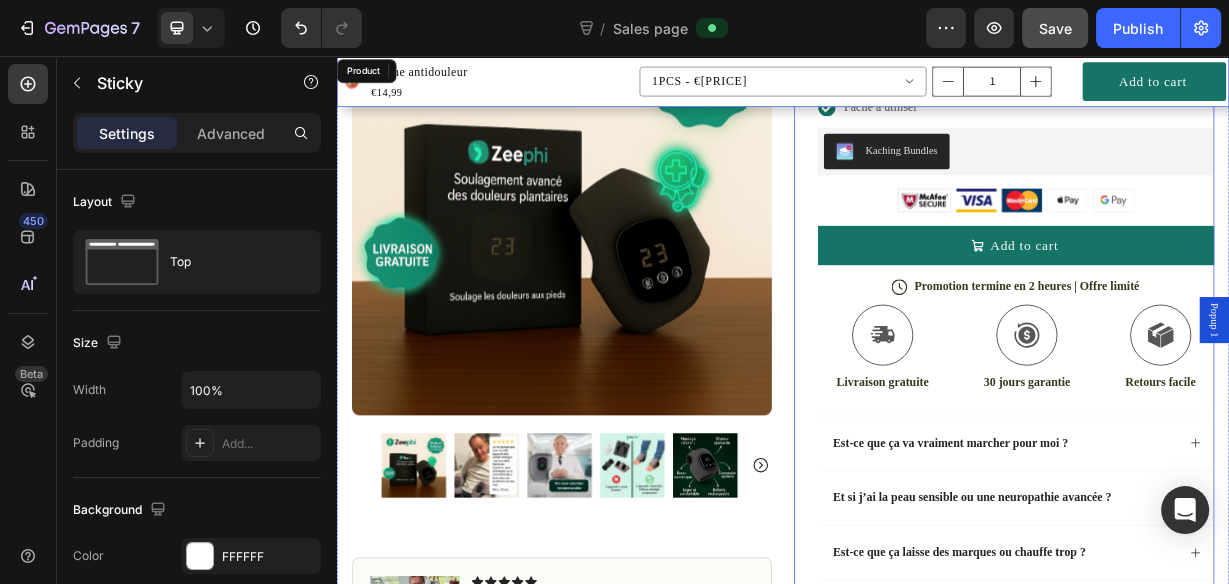 scroll, scrollTop: 460, scrollLeft: 0, axis: vertical 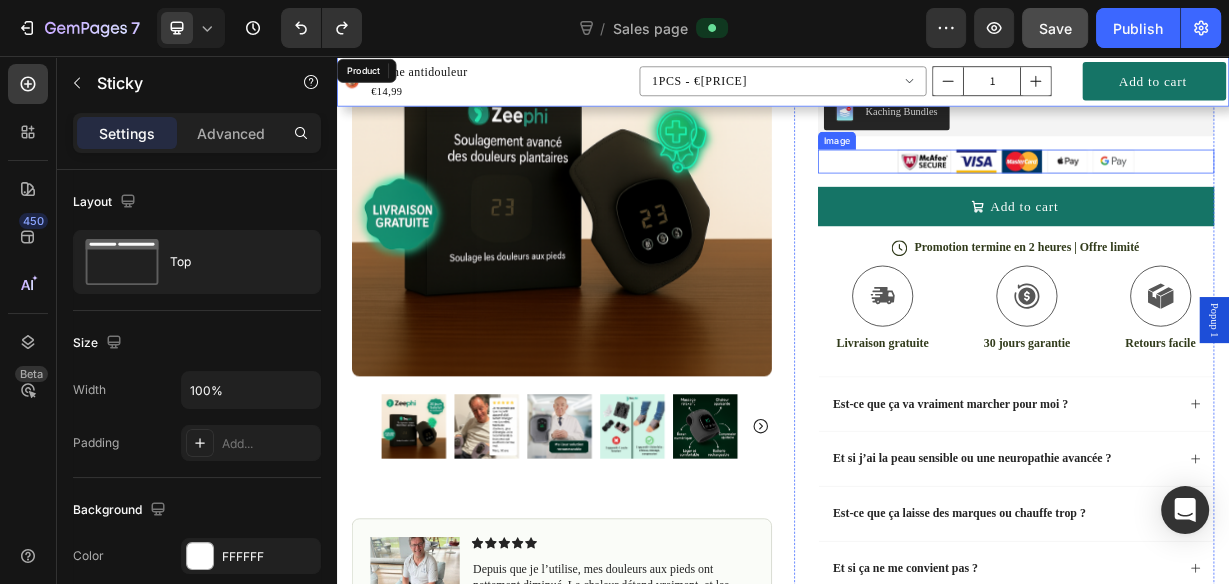 click at bounding box center (1250, 198) 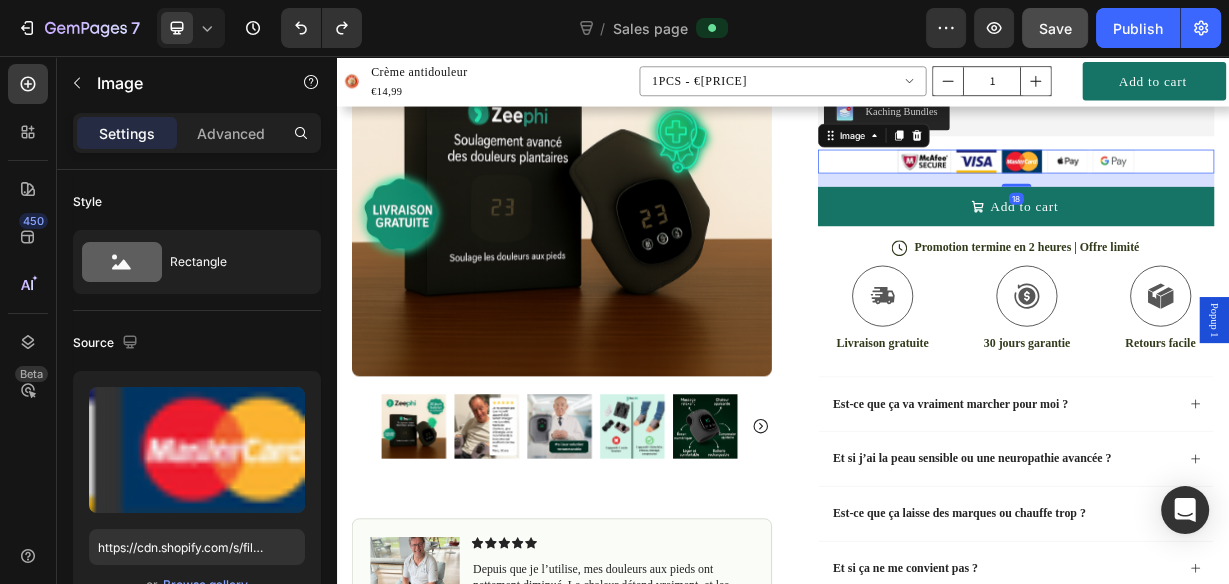scroll, scrollTop: 392, scrollLeft: 0, axis: vertical 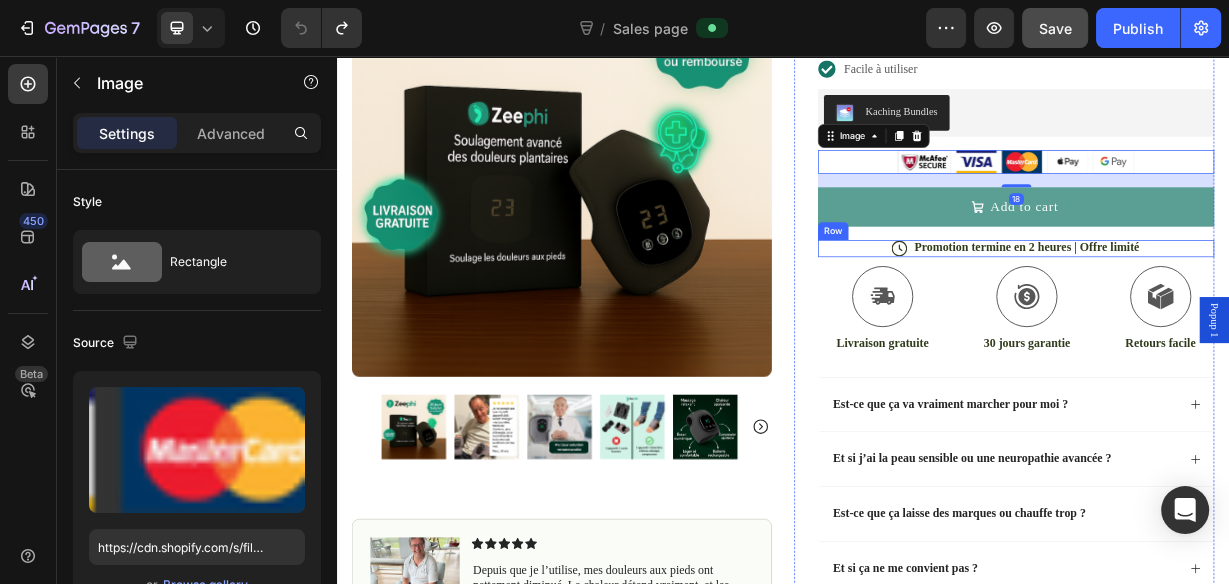 click on "Add to cart" at bounding box center (1250, 258) 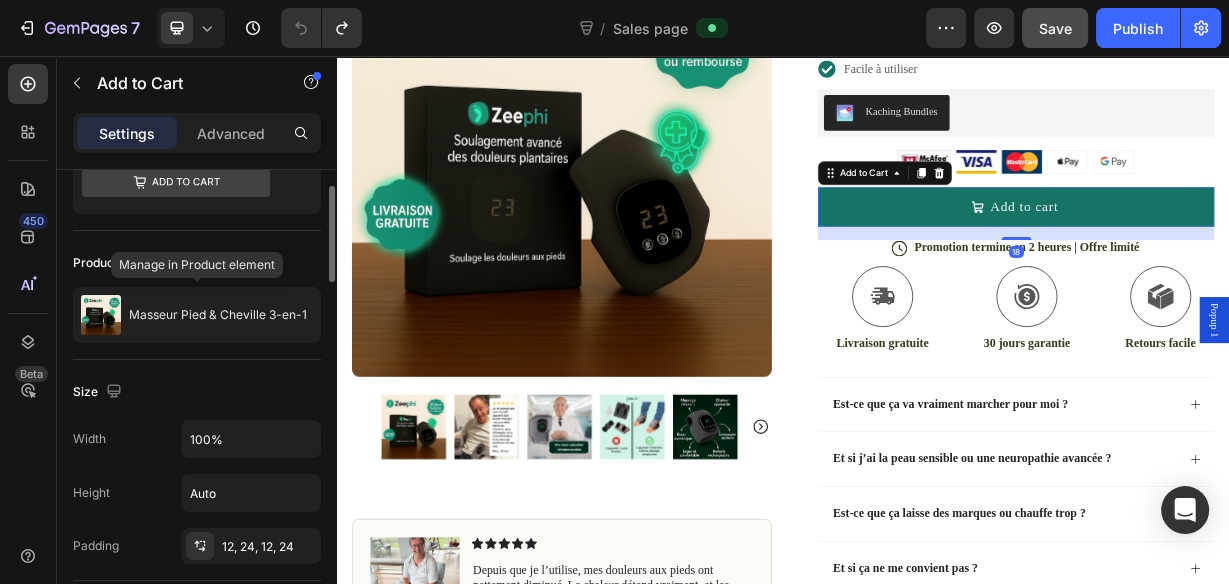 scroll, scrollTop: 0, scrollLeft: 0, axis: both 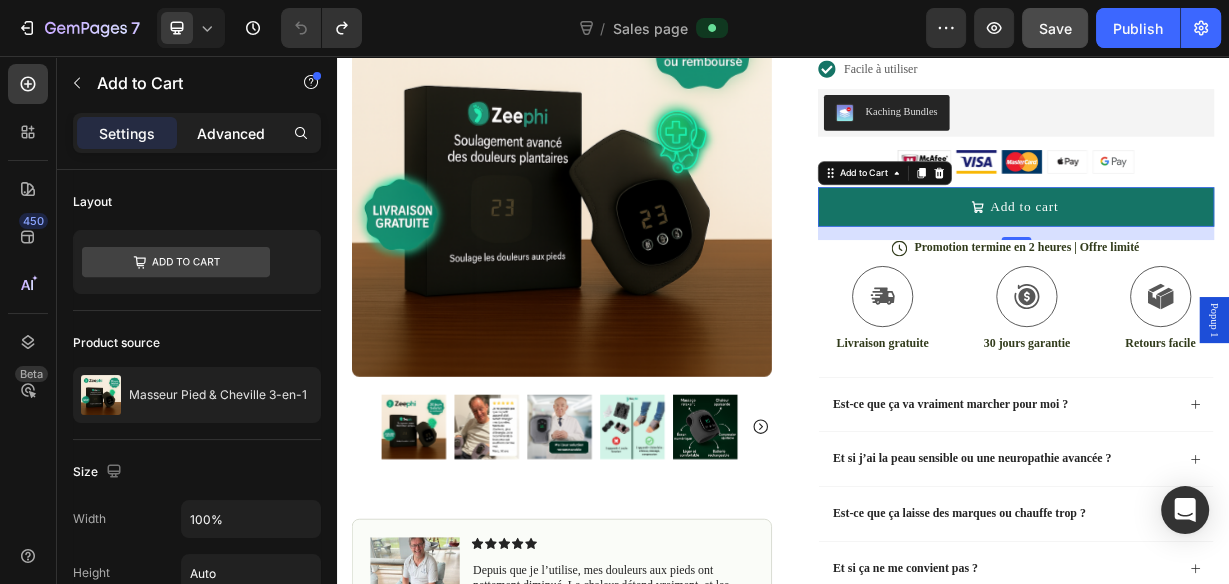 click on "Advanced" at bounding box center [231, 133] 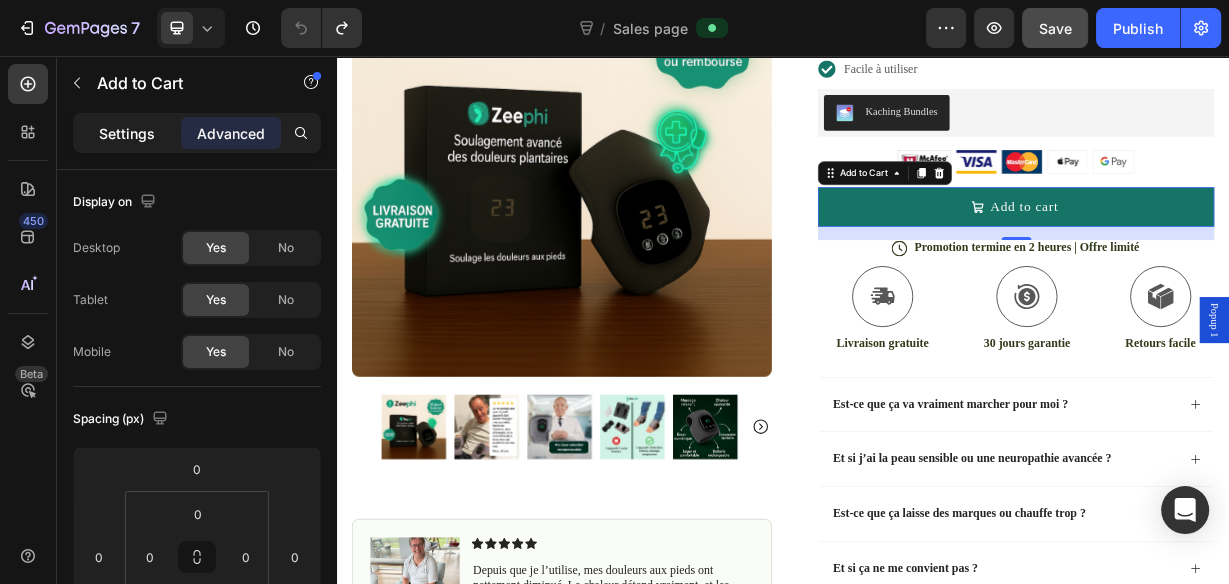 click on "Settings" at bounding box center [127, 133] 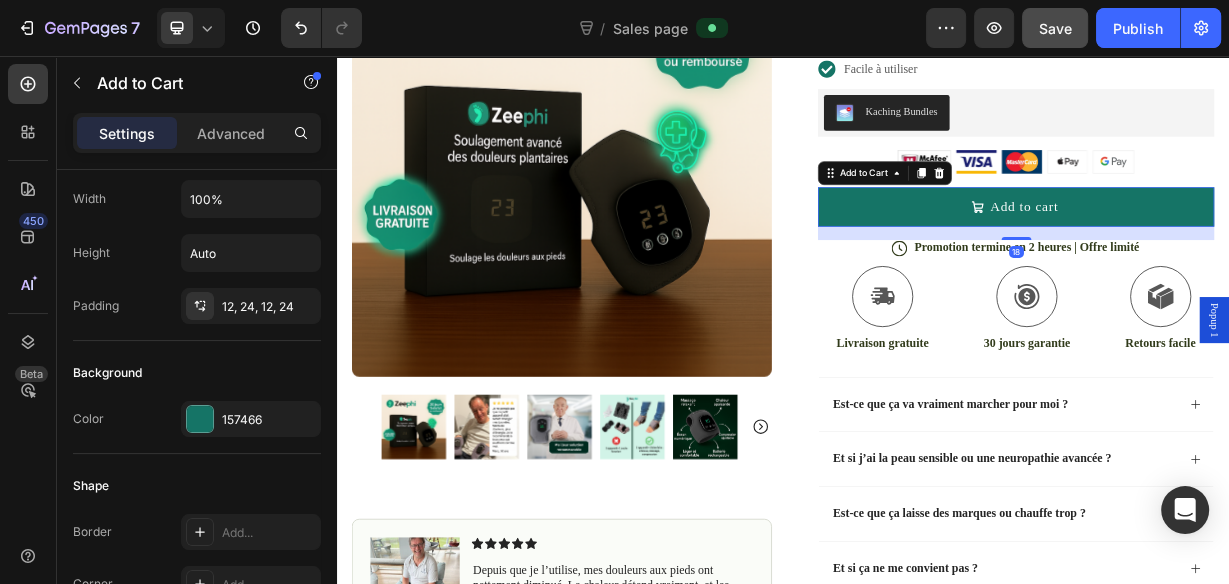 scroll, scrollTop: 0, scrollLeft: 0, axis: both 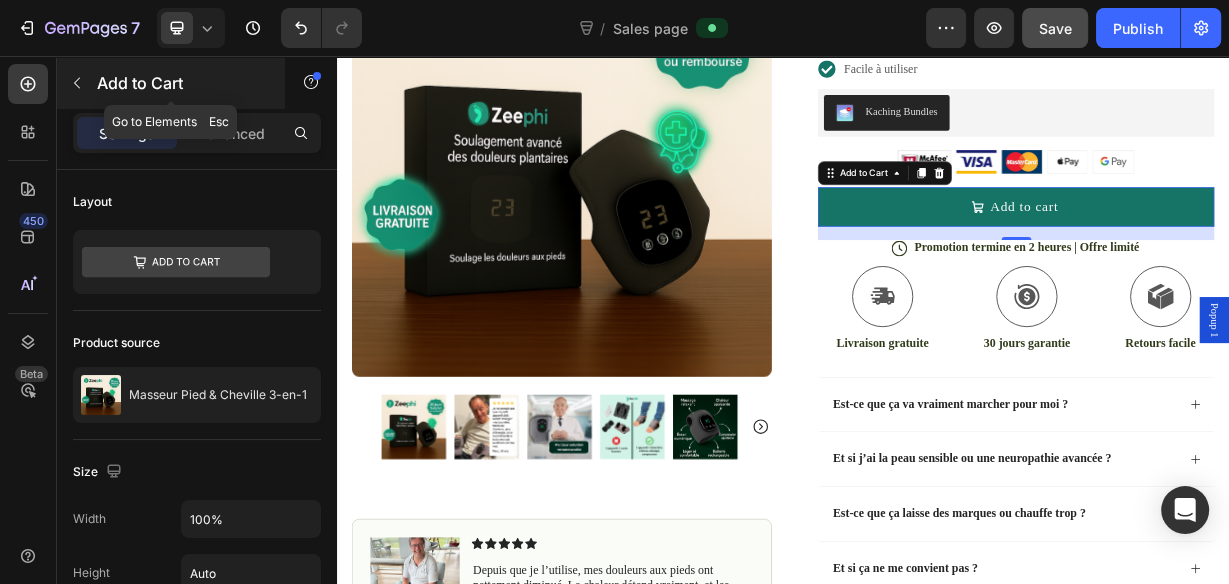 click on "Add to Cart" at bounding box center (171, 83) 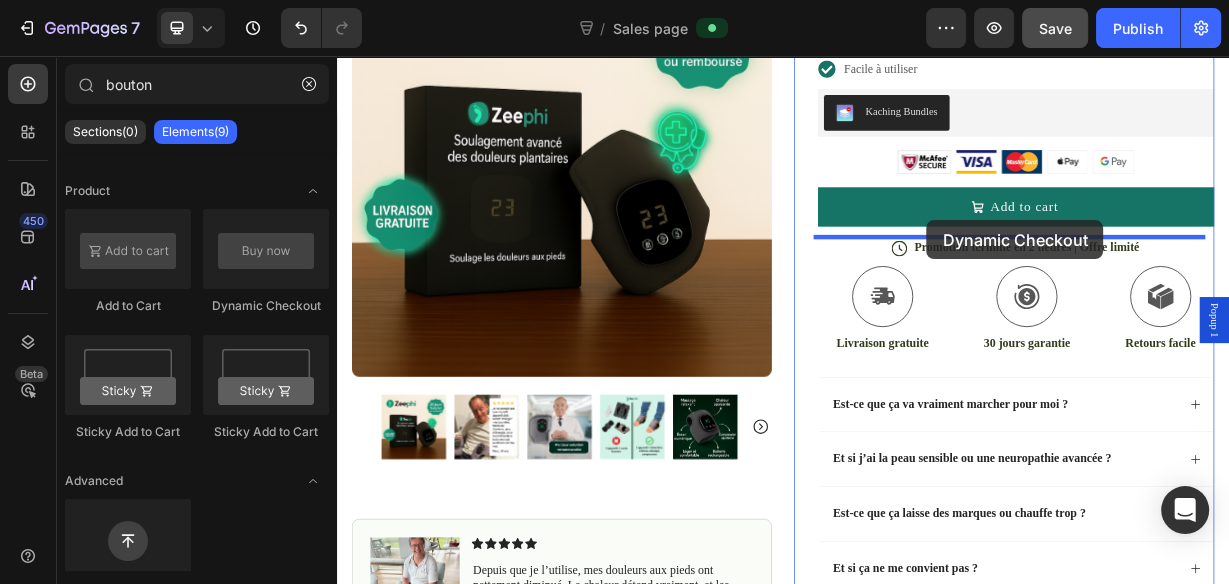 drag, startPoint x: 616, startPoint y: 313, endPoint x: 1130, endPoint y: 277, distance: 515.25916 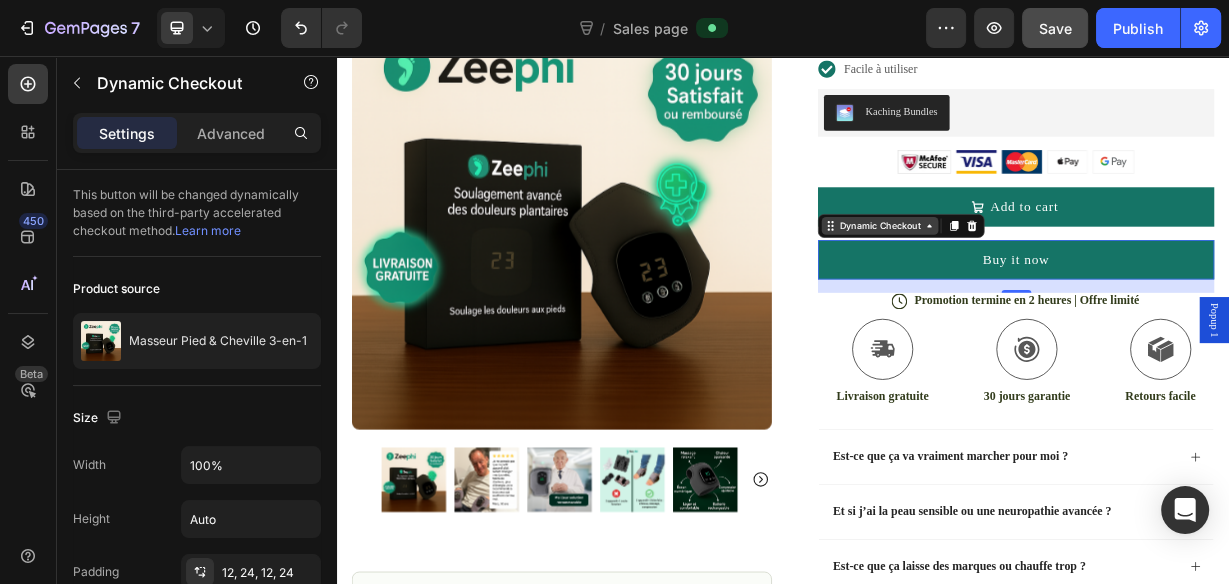click on "Dynamic Checkout" at bounding box center (1067, 284) 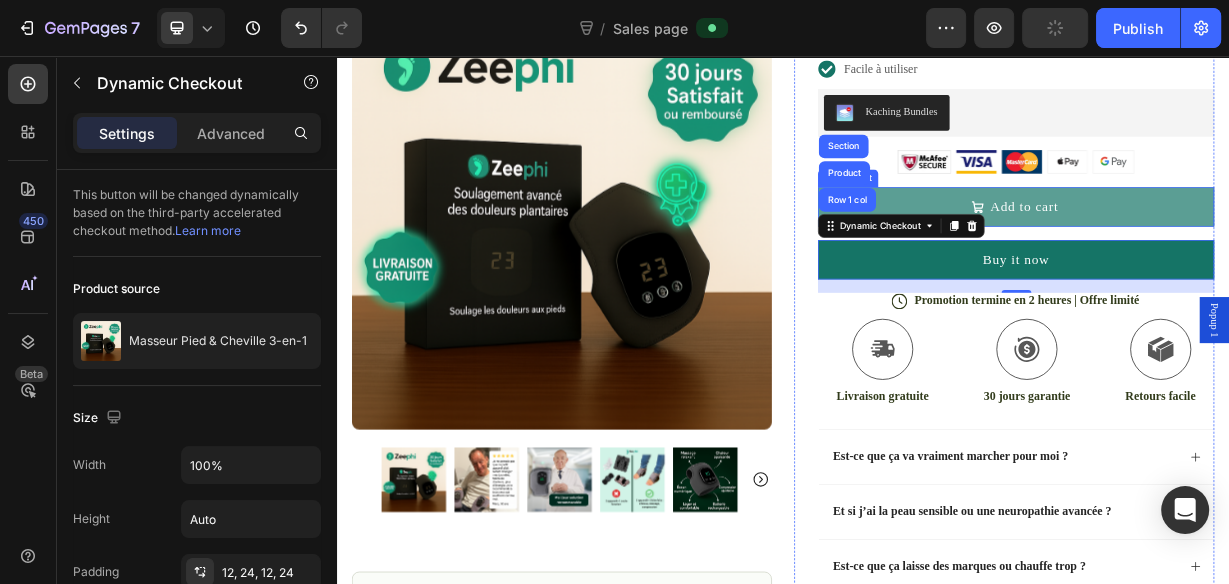 click on "Add to cart" at bounding box center (1250, 258) 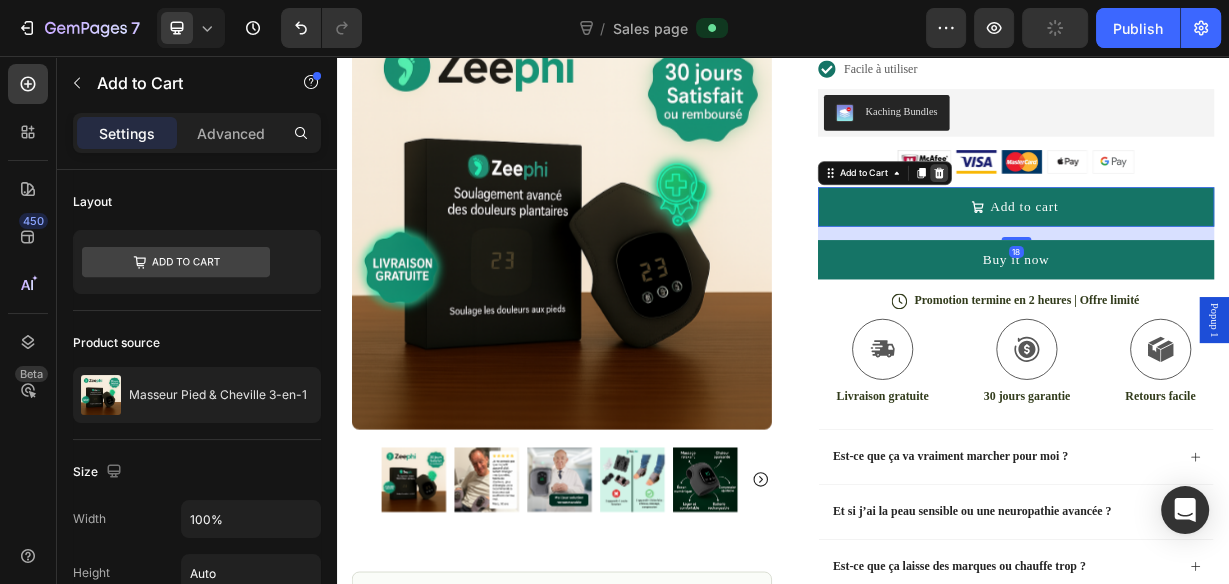 click 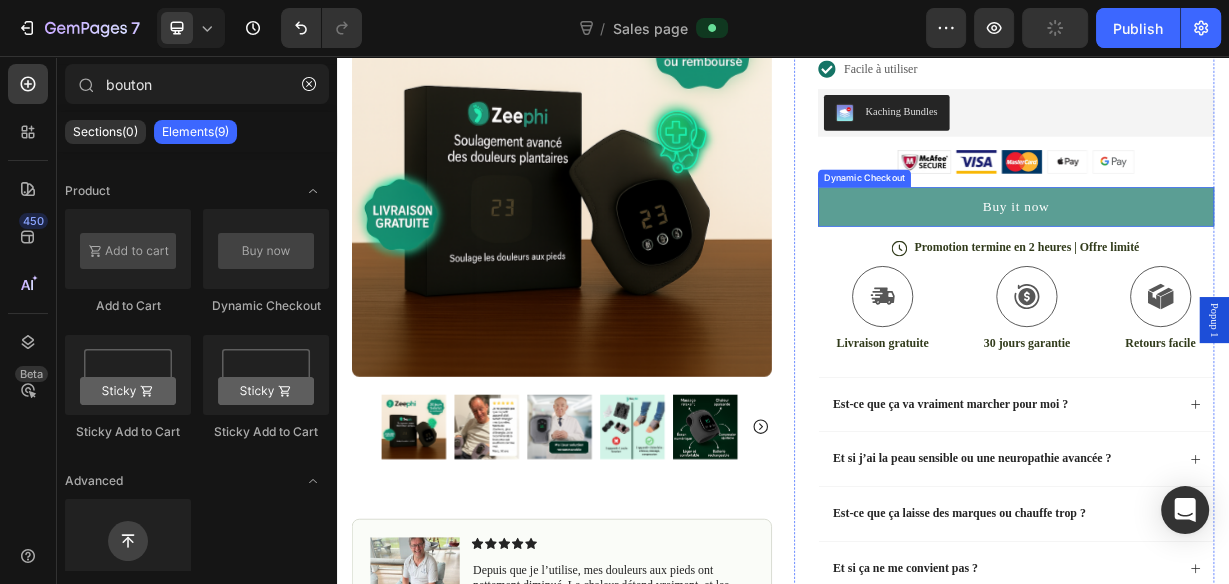 click on "Buy it now" at bounding box center [1250, 258] 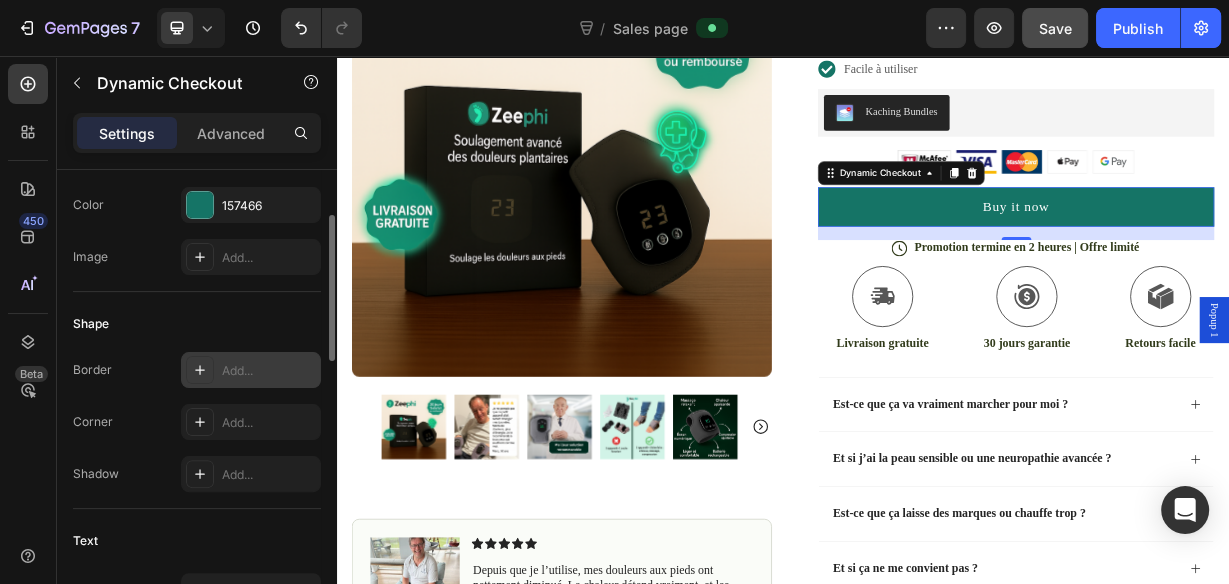 scroll, scrollTop: 320, scrollLeft: 0, axis: vertical 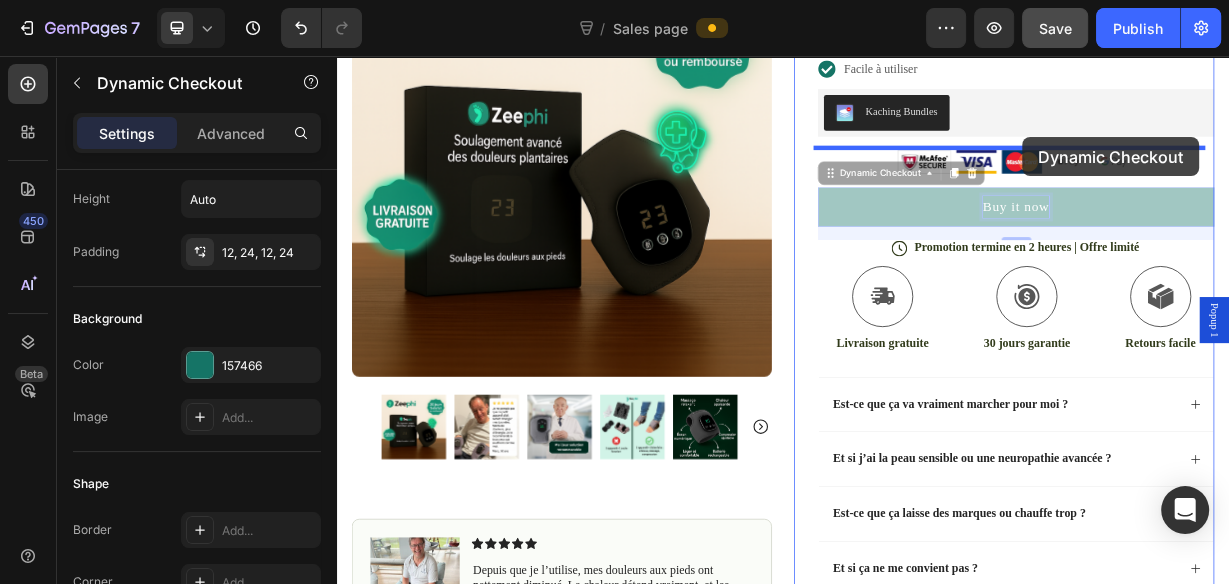 drag, startPoint x: 1248, startPoint y: 246, endPoint x: 1258, endPoint y: 165, distance: 81.61495 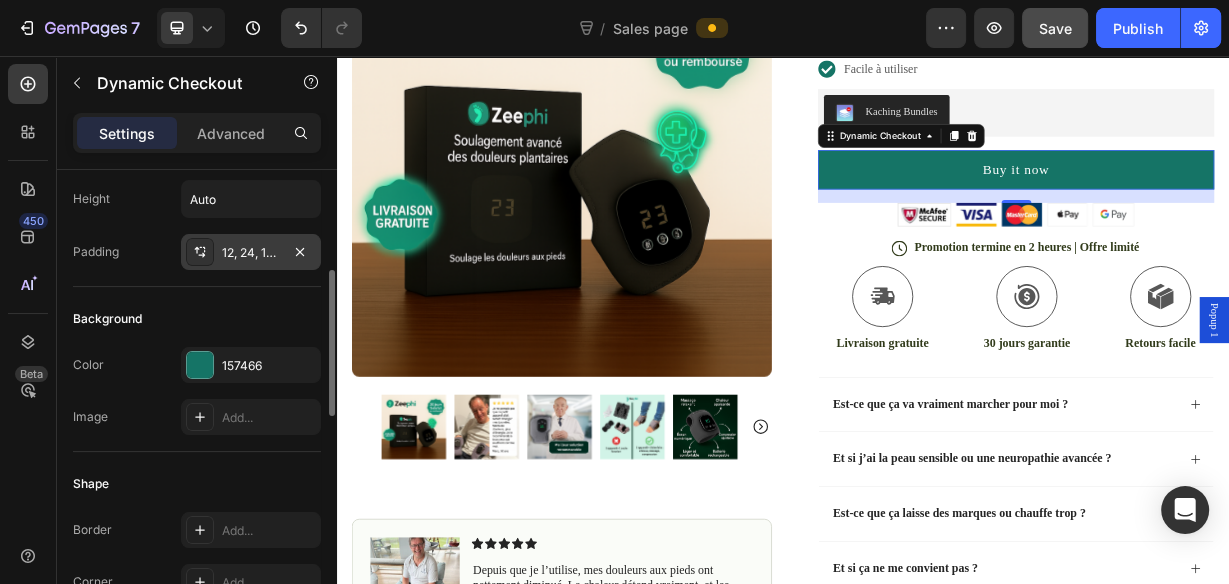 scroll, scrollTop: 0, scrollLeft: 0, axis: both 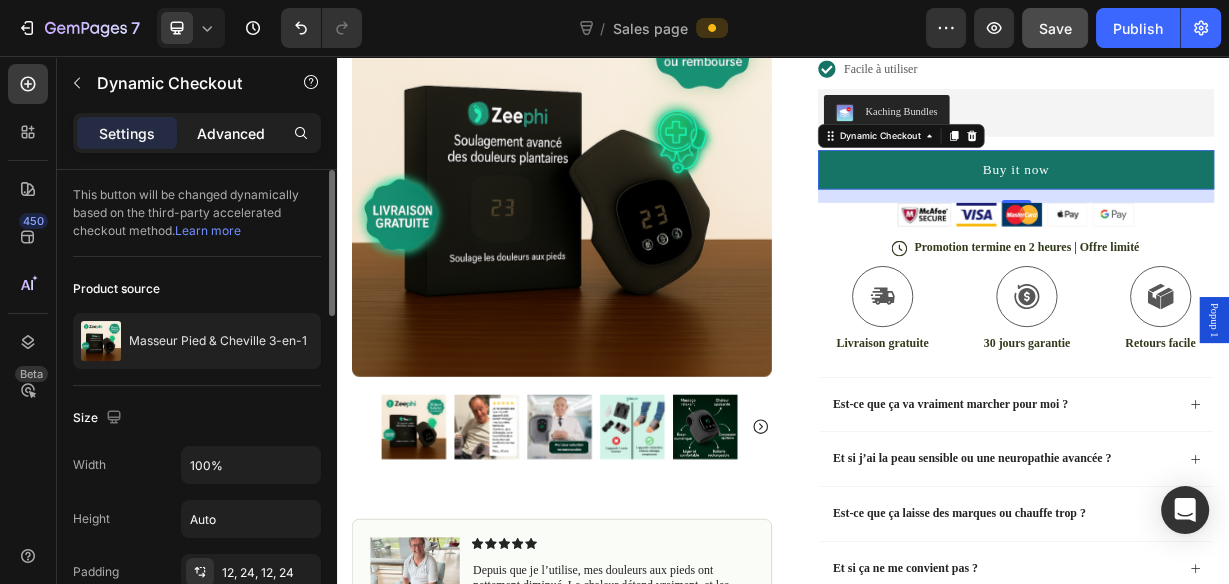 click on "Advanced" 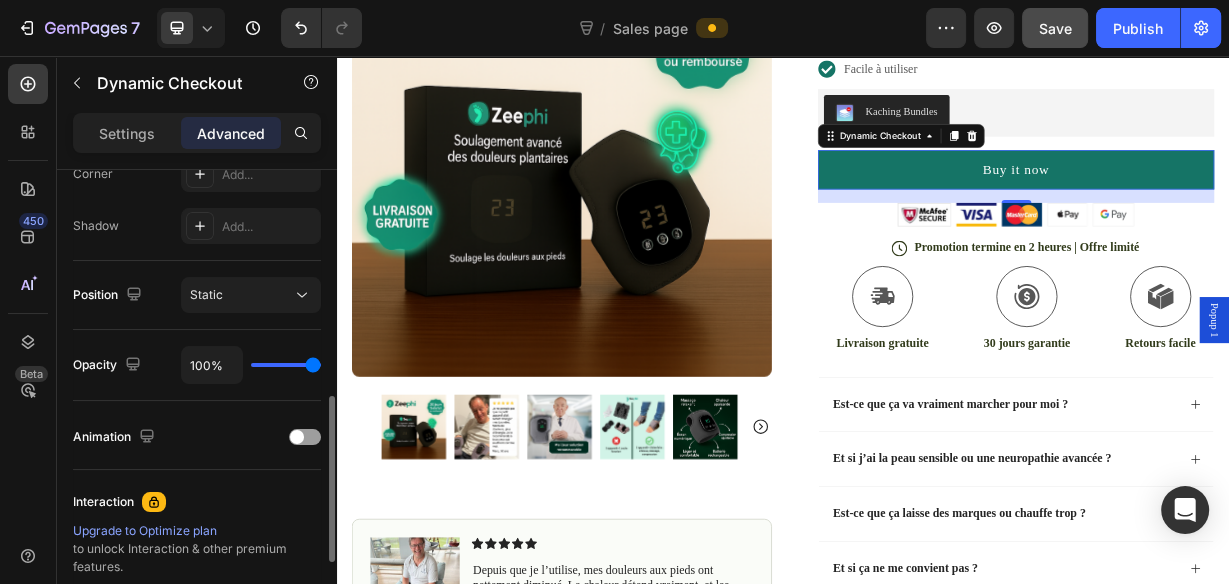 scroll, scrollTop: 859, scrollLeft: 0, axis: vertical 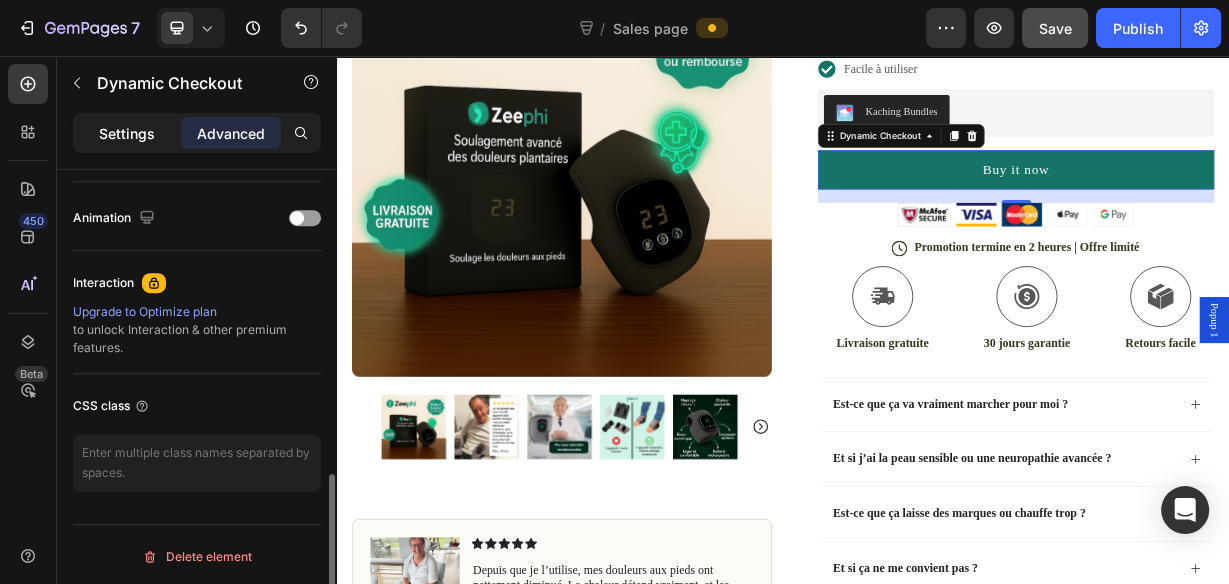 click on "Settings" 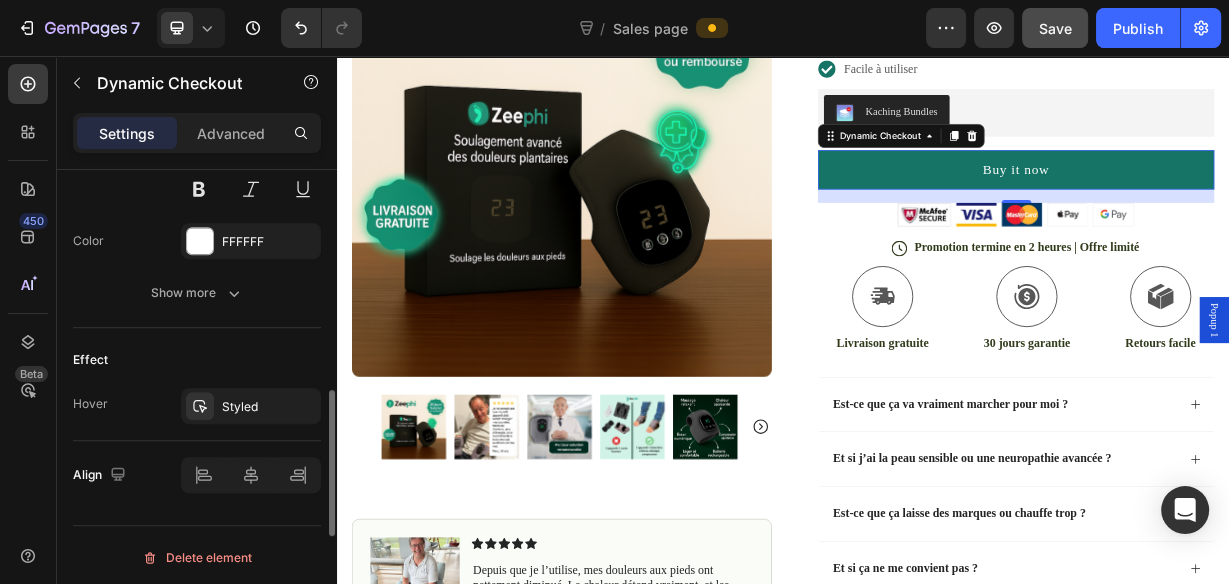 scroll, scrollTop: 880, scrollLeft: 0, axis: vertical 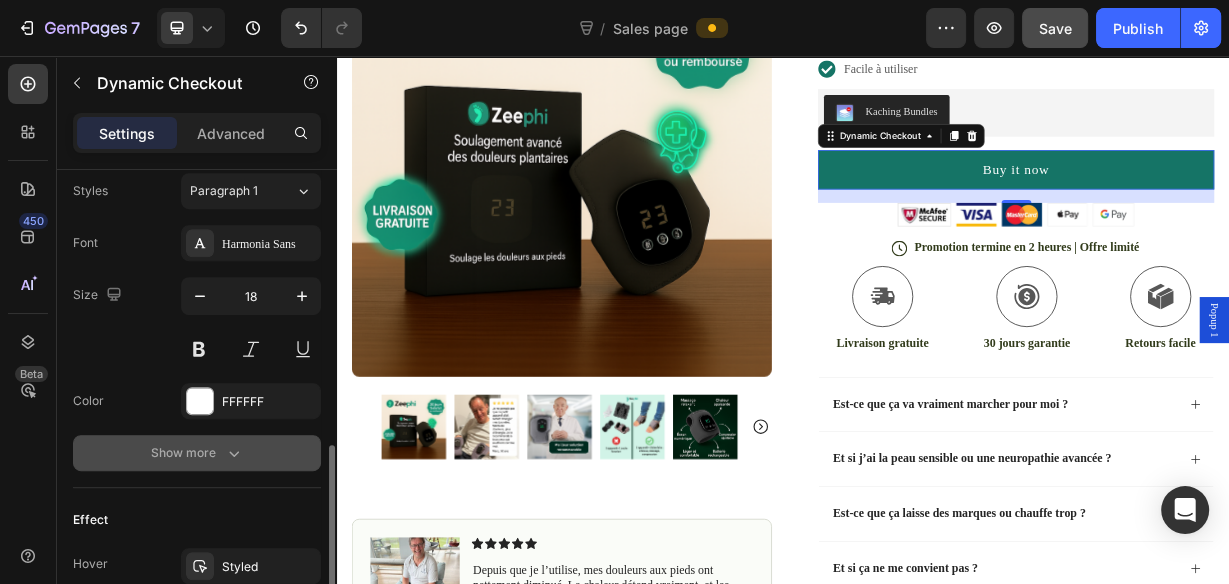 click on "Show more" at bounding box center (197, 453) 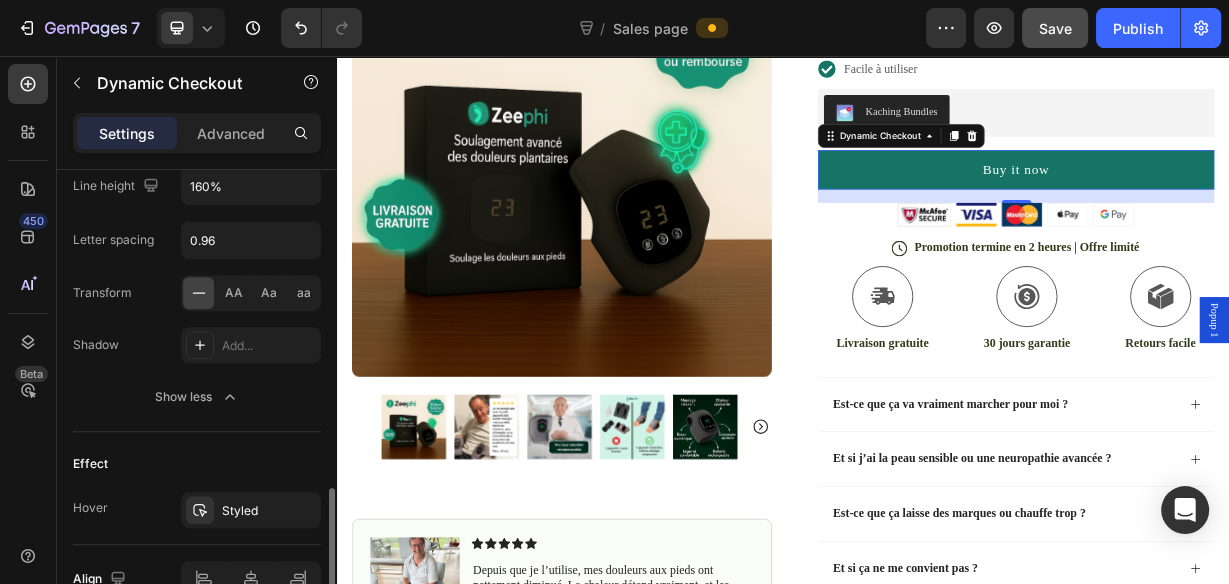 scroll, scrollTop: 1303, scrollLeft: 0, axis: vertical 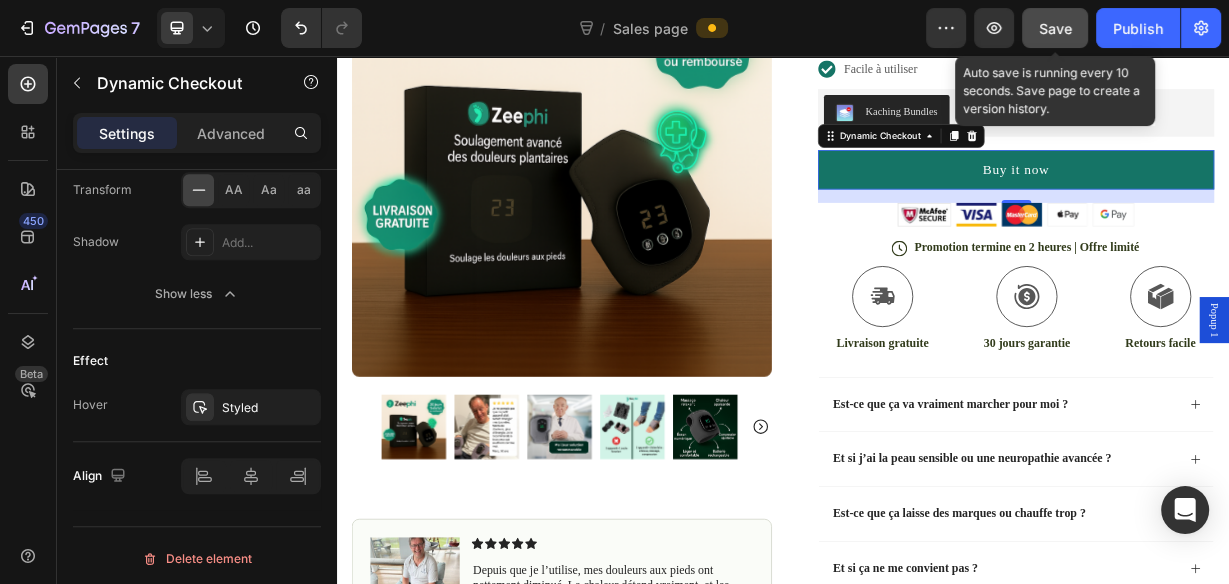 click on "Save" at bounding box center (1055, 28) 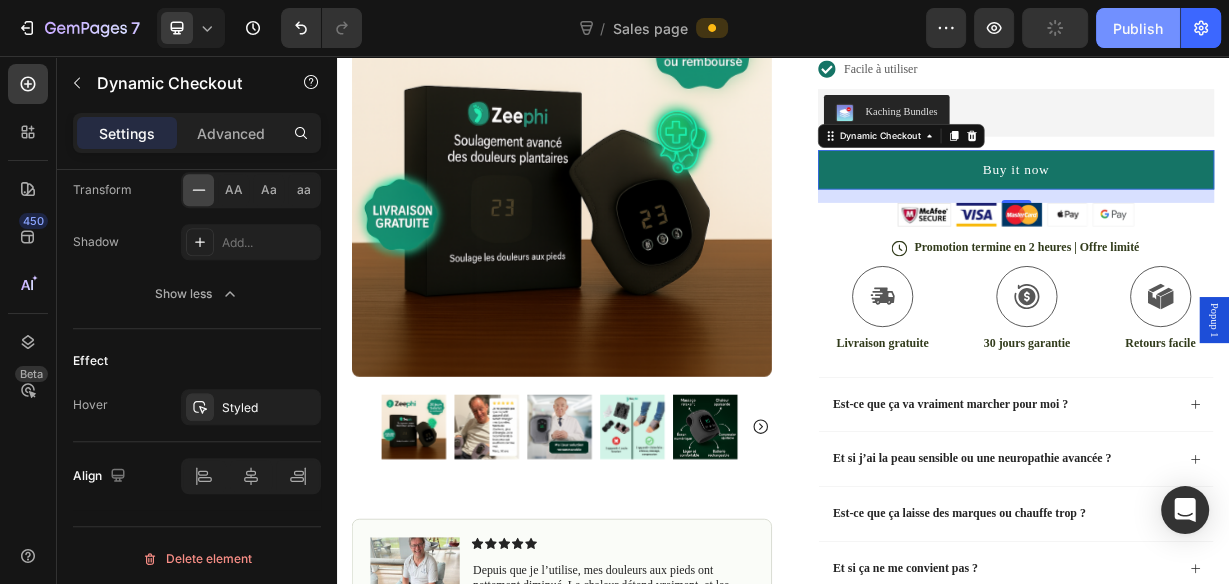 click on "Publish" at bounding box center (1138, 28) 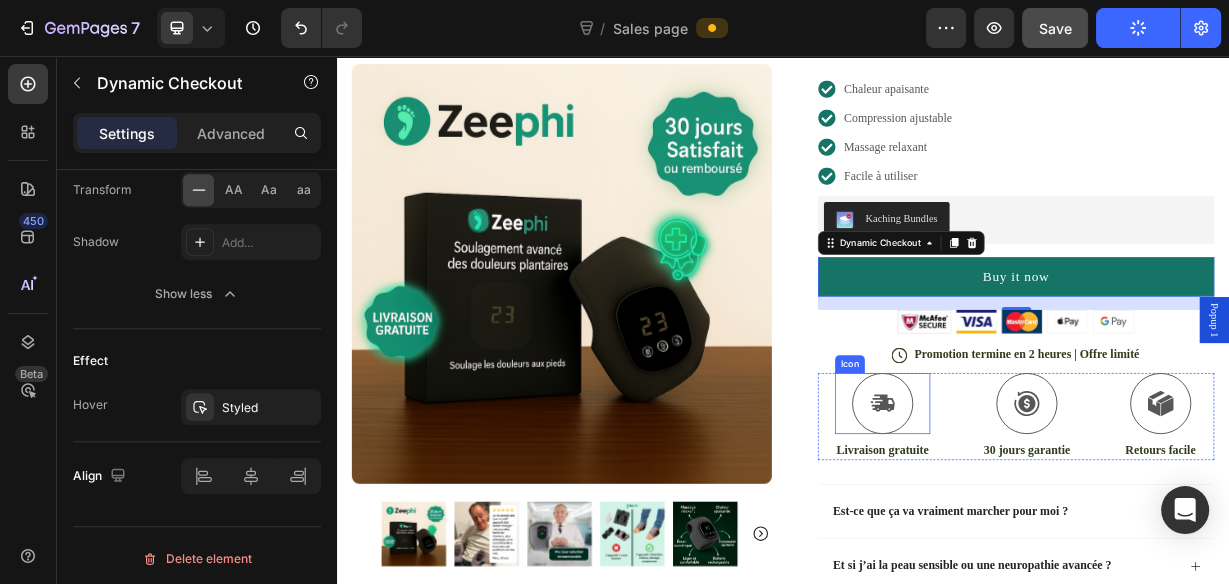 scroll, scrollTop: 232, scrollLeft: 0, axis: vertical 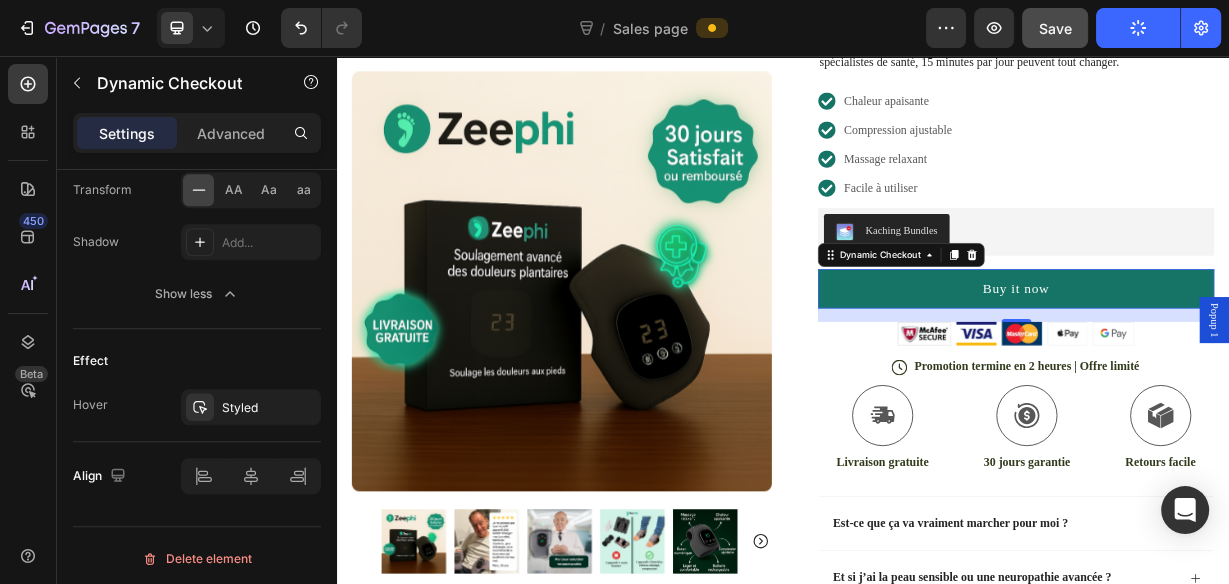 click 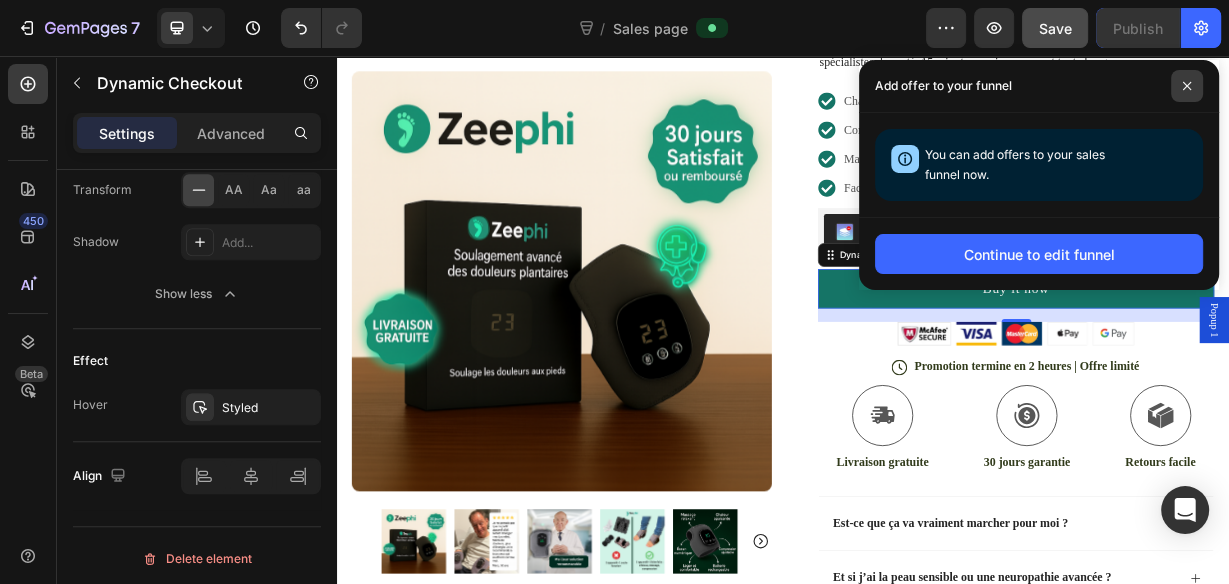 click at bounding box center [1187, 86] 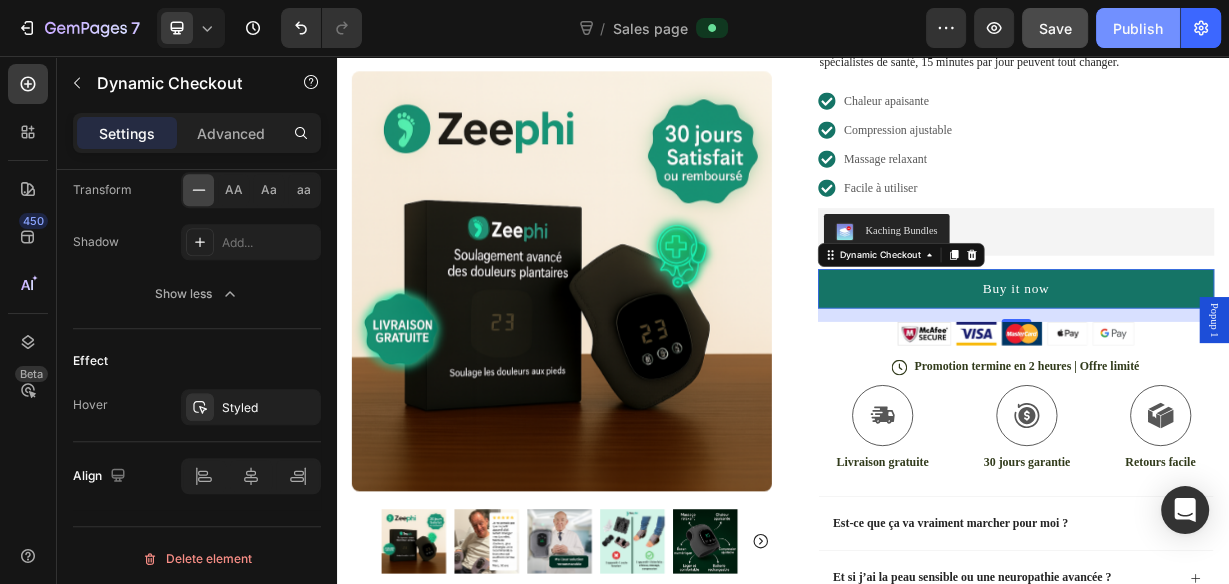 click on "Publish" at bounding box center [1138, 28] 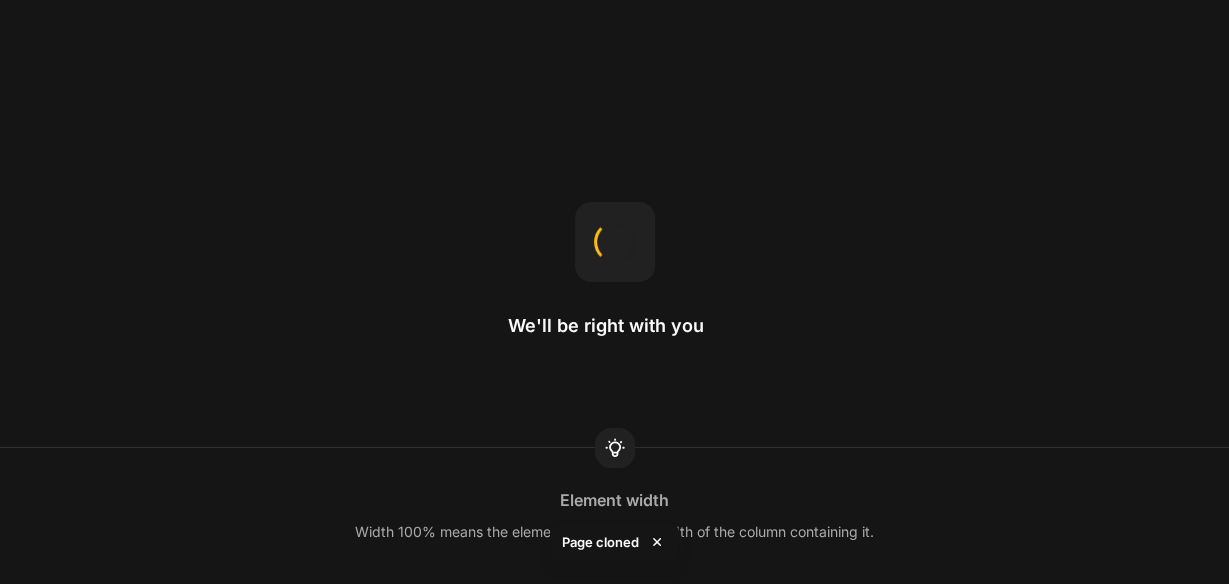scroll, scrollTop: 0, scrollLeft: 0, axis: both 